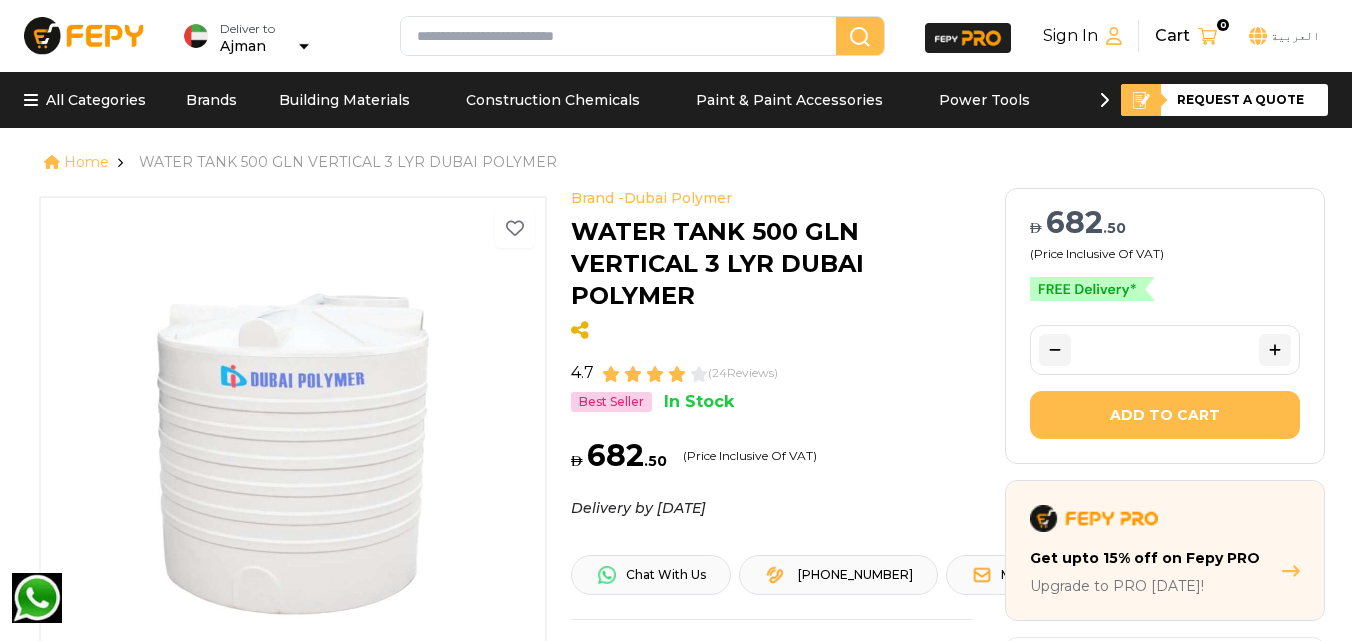 scroll, scrollTop: 0, scrollLeft: 0, axis: both 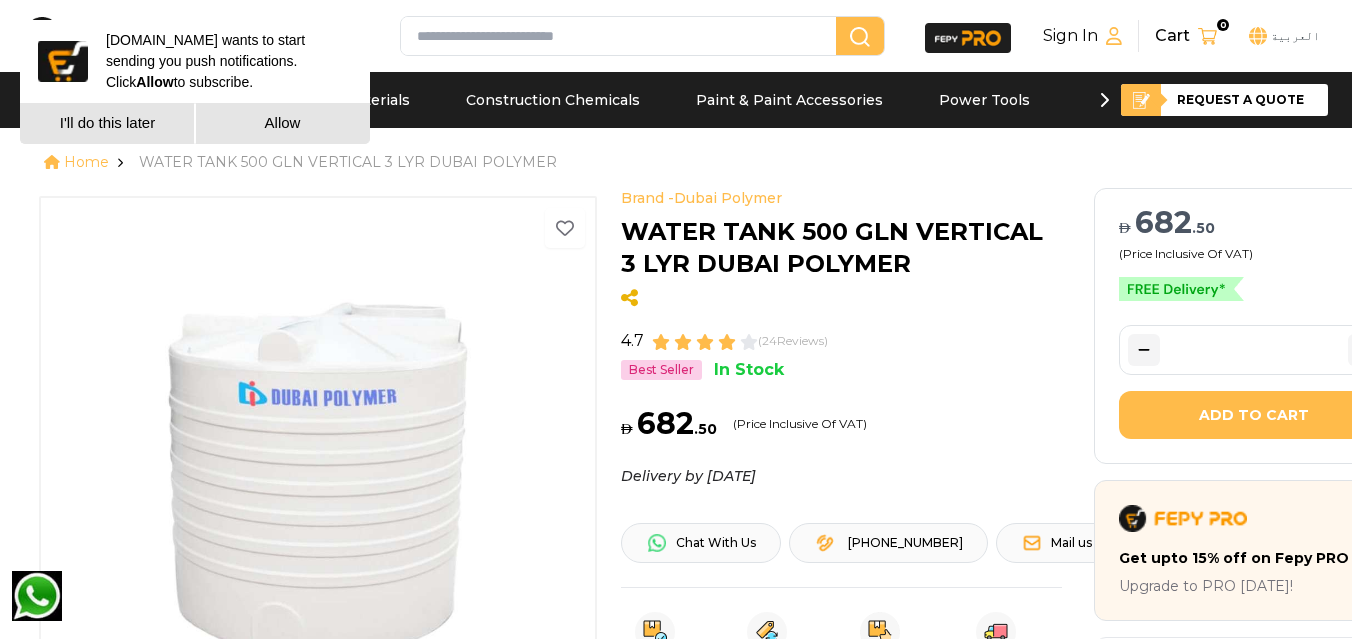 click on "I'll do this later" at bounding box center (107, 123) 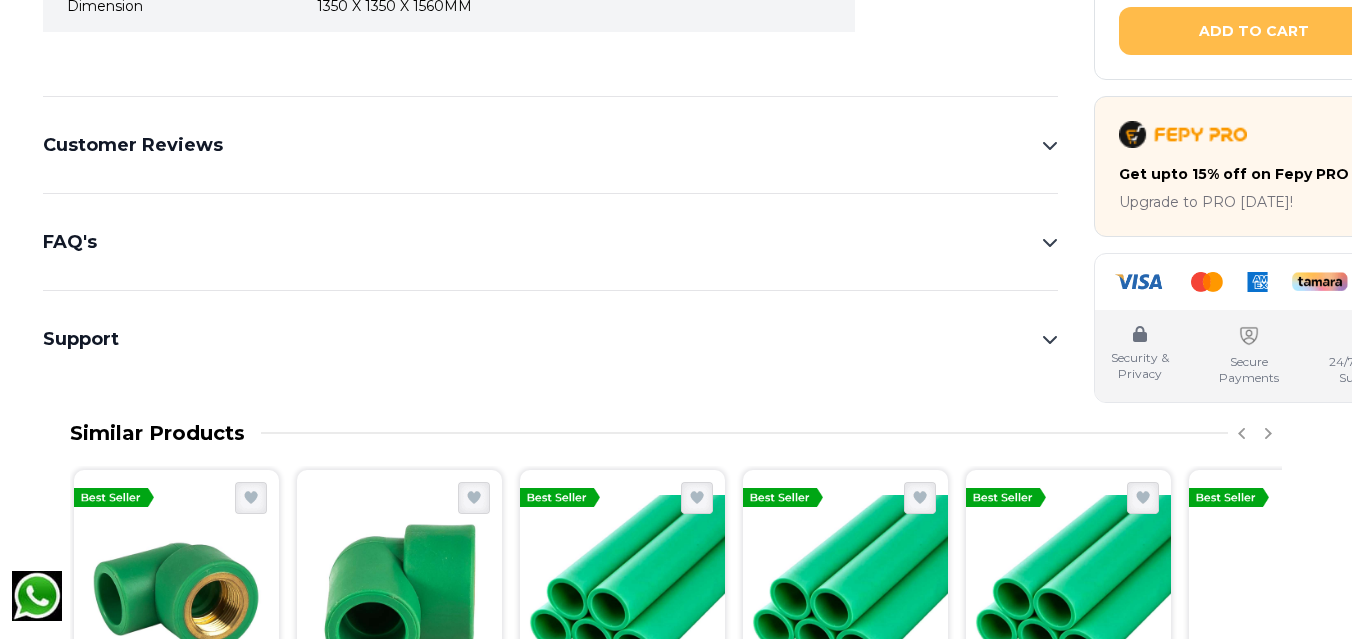 scroll, scrollTop: 2100, scrollLeft: 0, axis: vertical 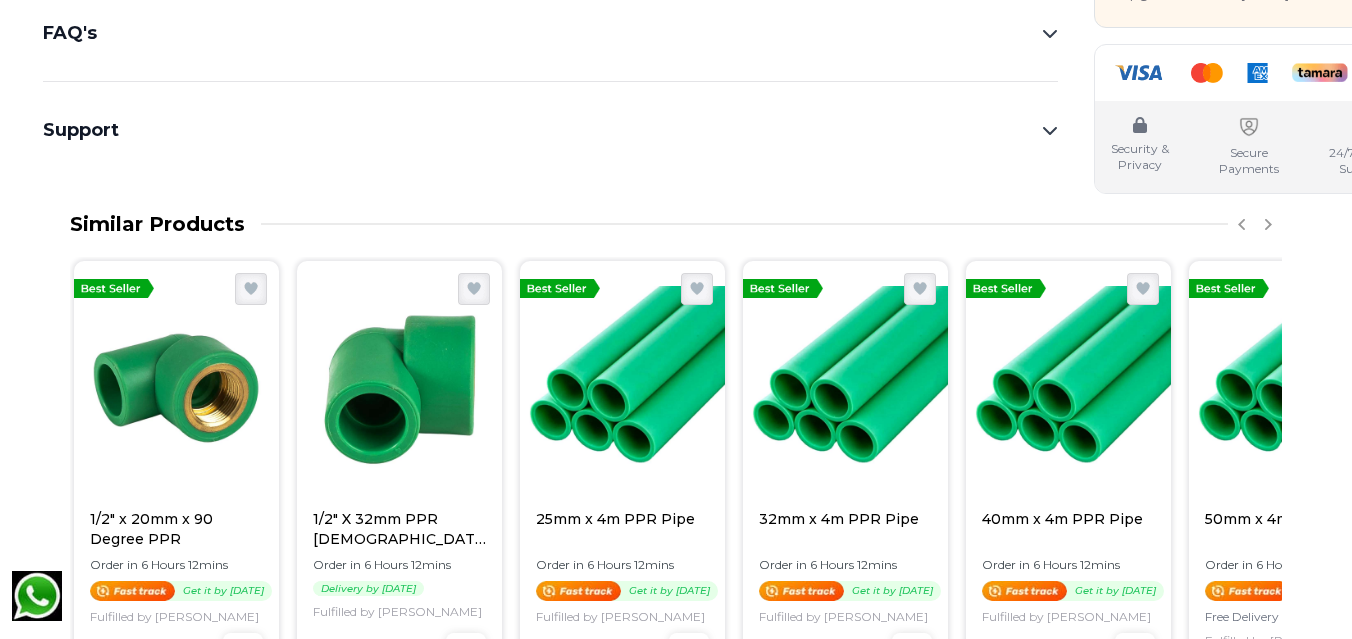 click on "Support" at bounding box center (81, 130) 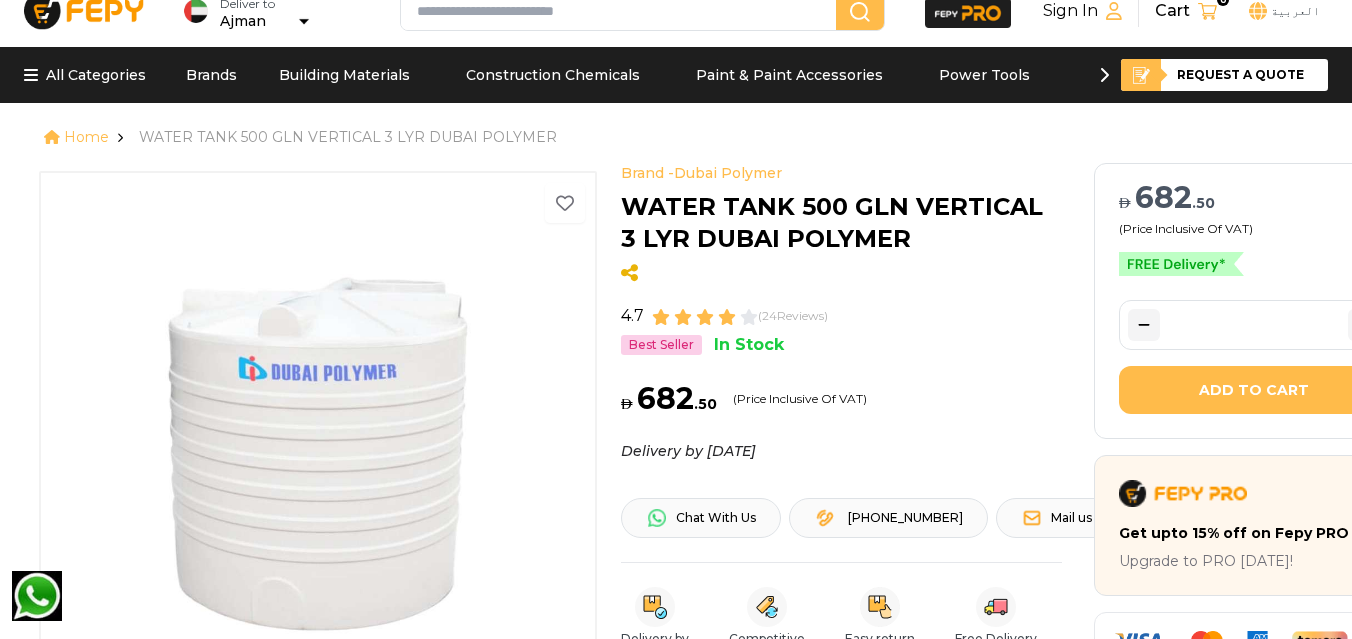 scroll, scrollTop: 0, scrollLeft: 0, axis: both 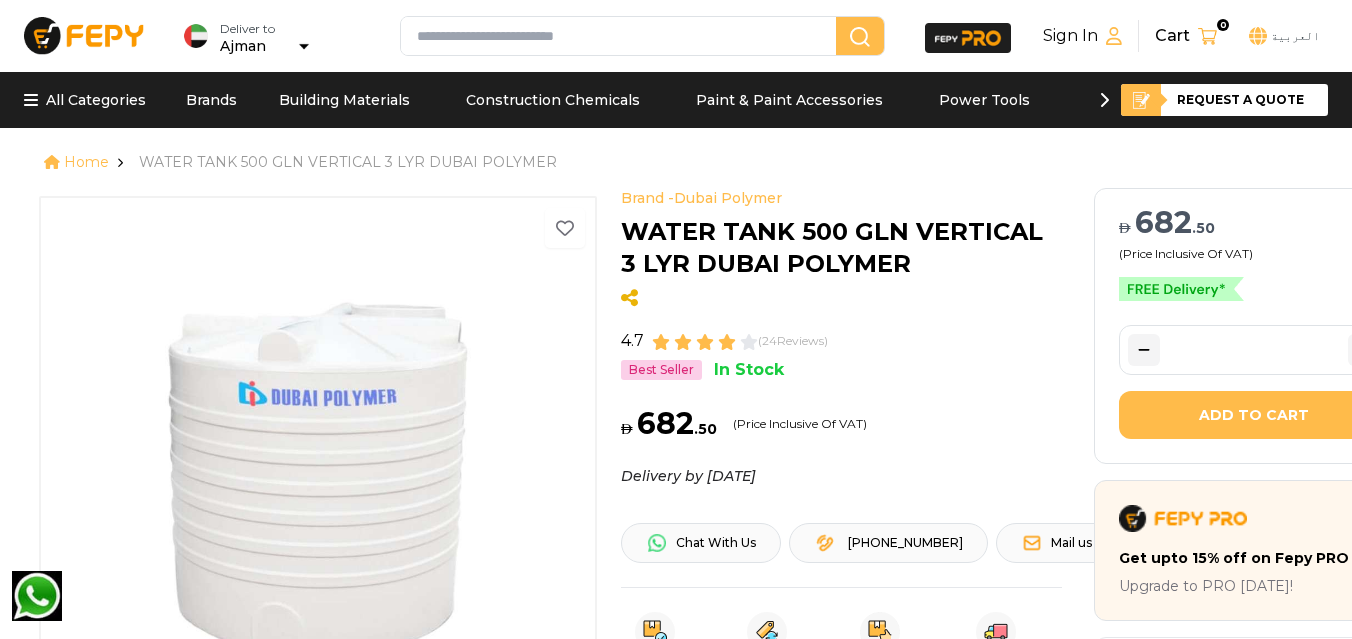 click 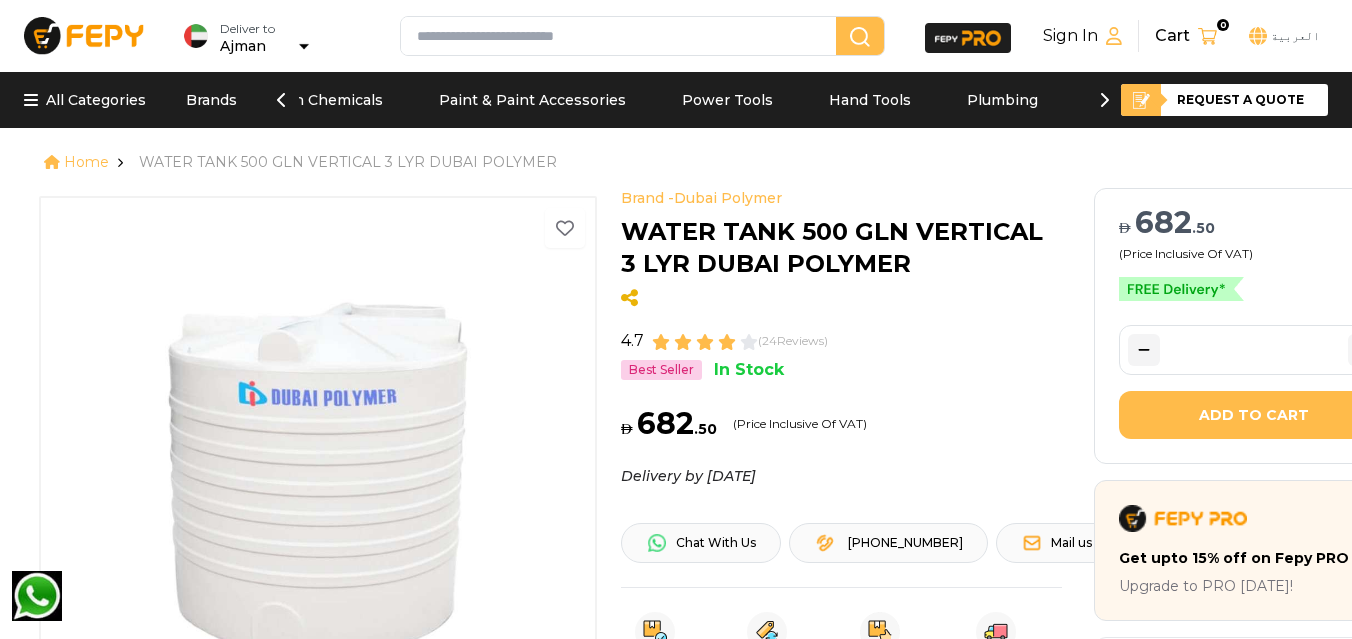 scroll, scrollTop: 0, scrollLeft: 300, axis: horizontal 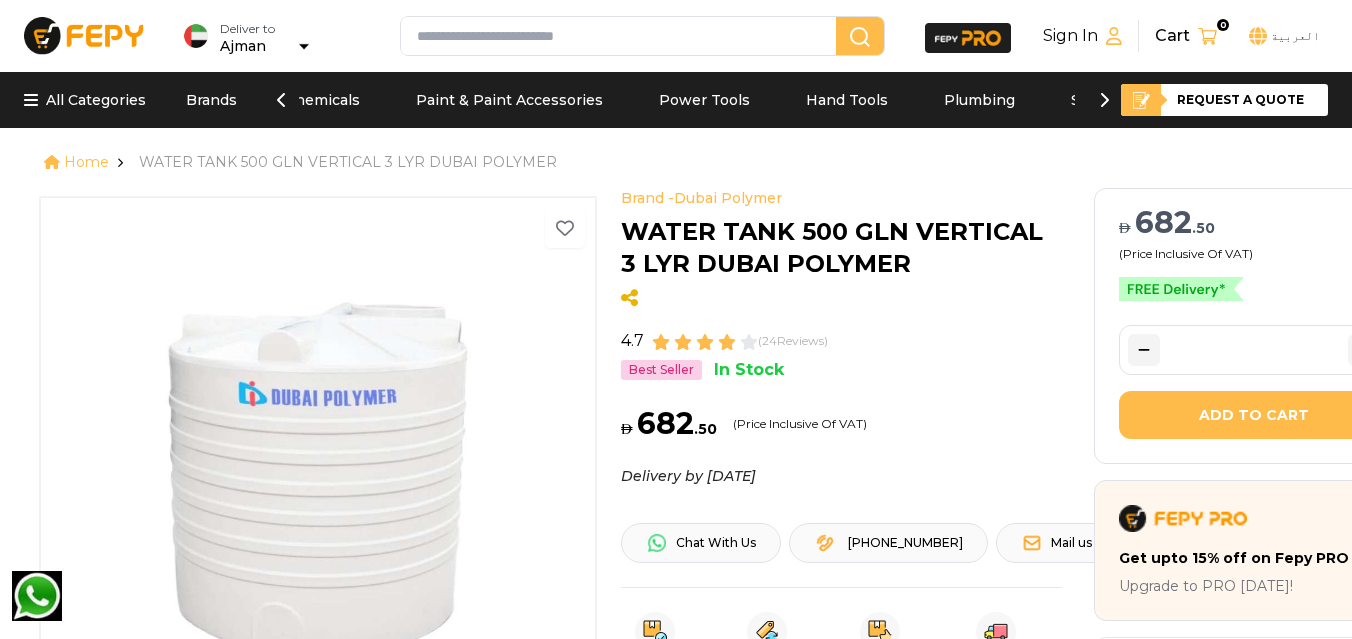 click 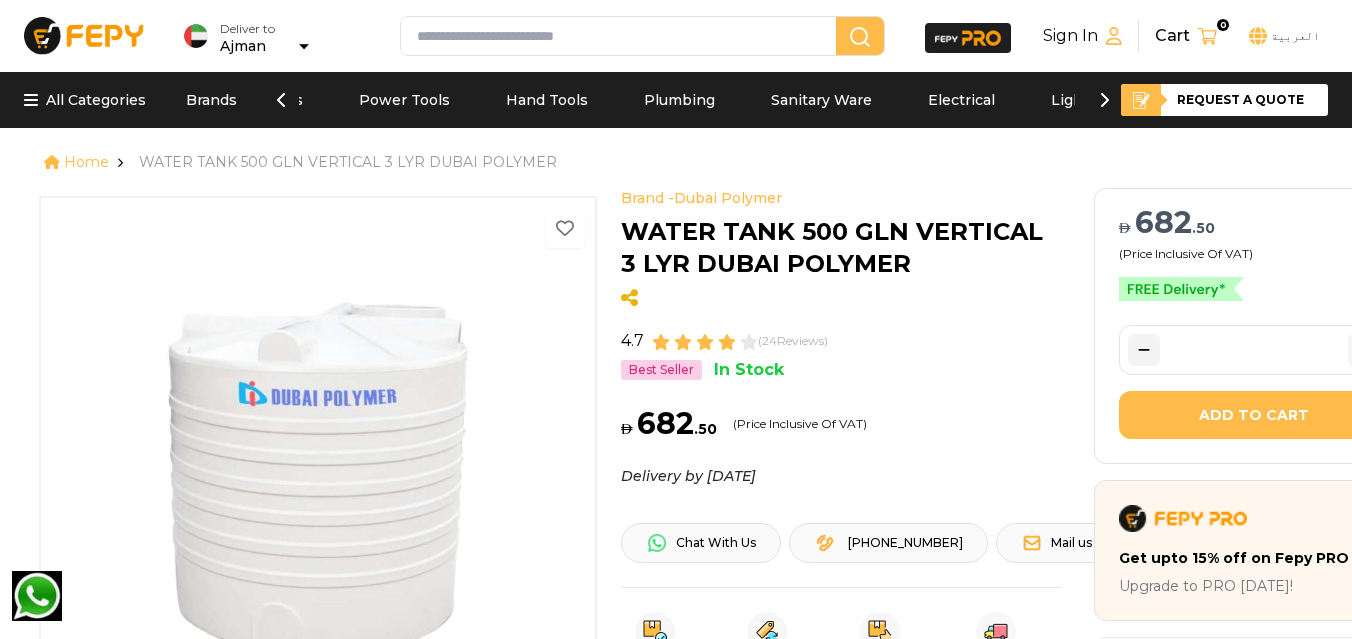 click 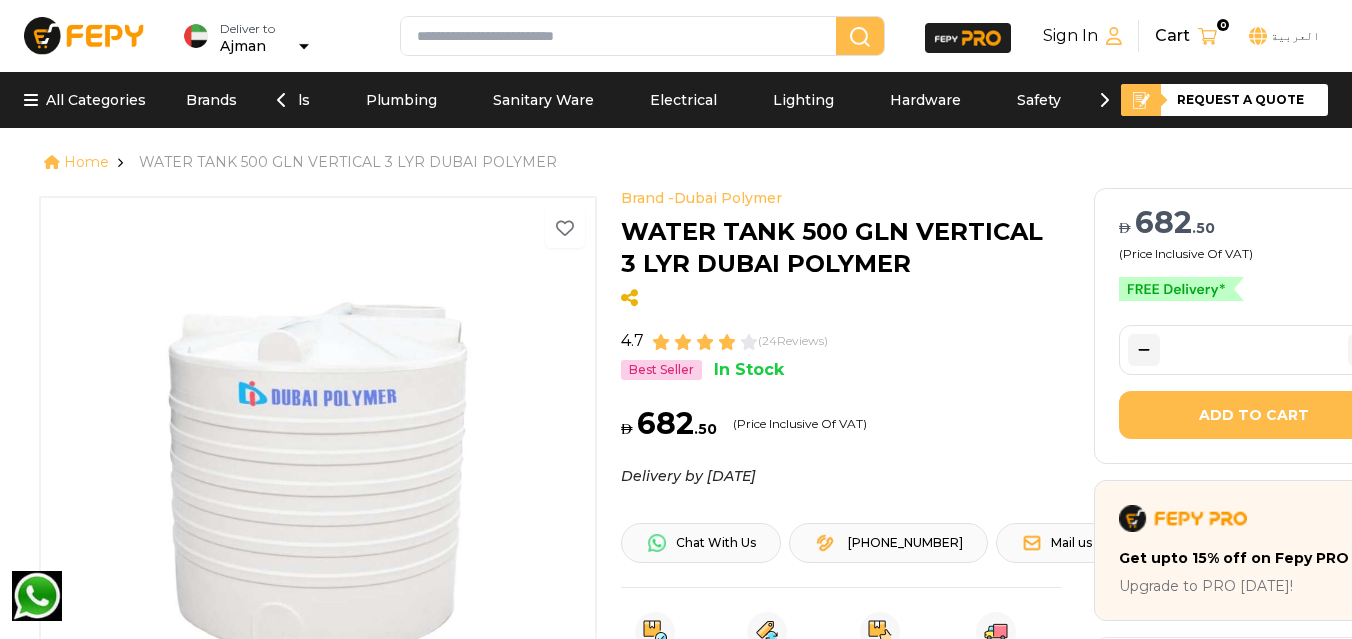 scroll, scrollTop: 0, scrollLeft: 900, axis: horizontal 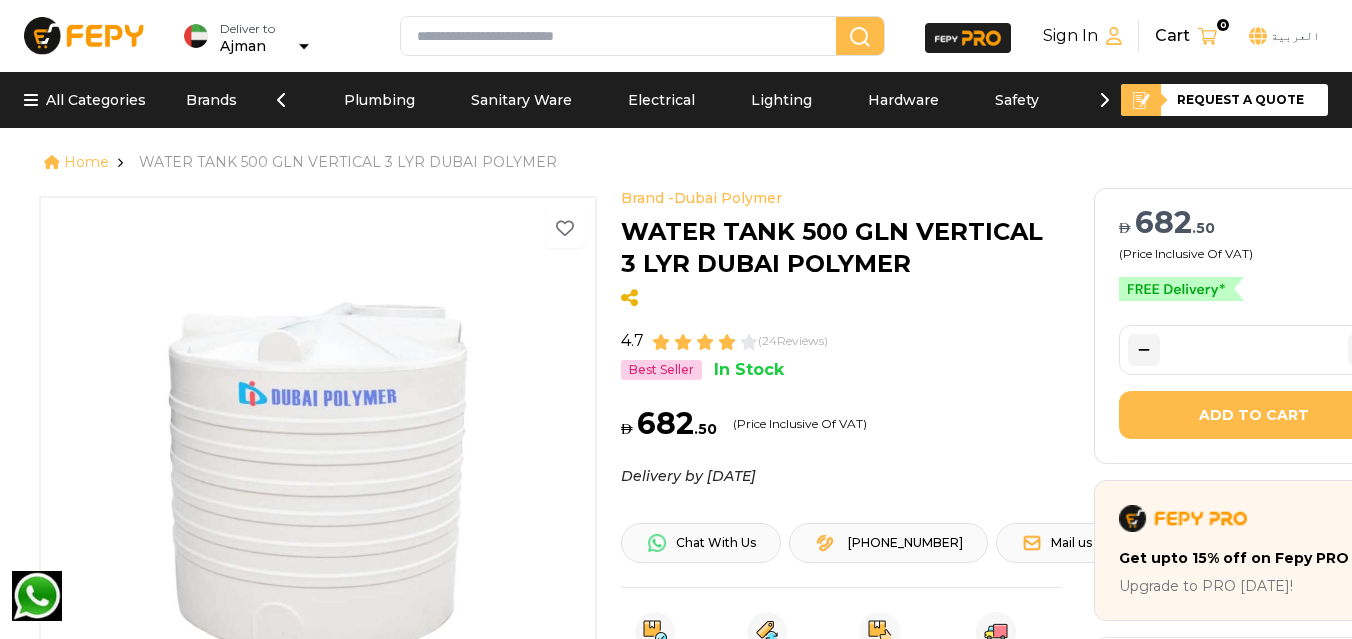 click 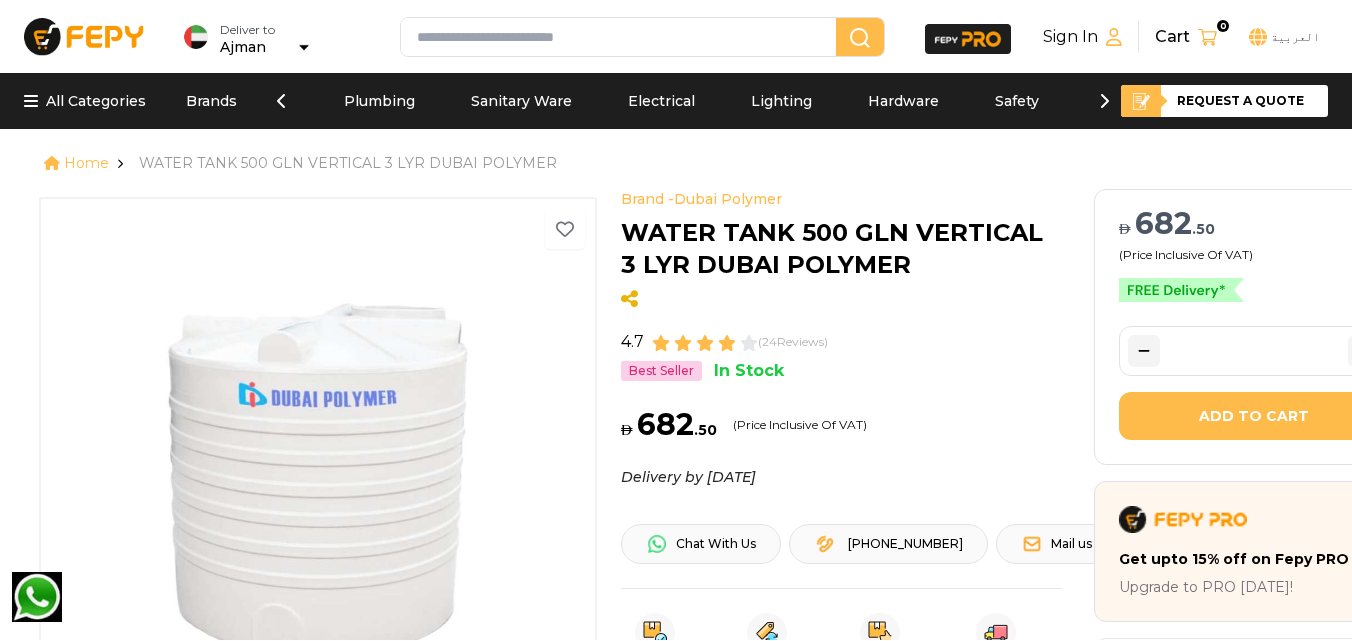 scroll, scrollTop: 0, scrollLeft: 977, axis: horizontal 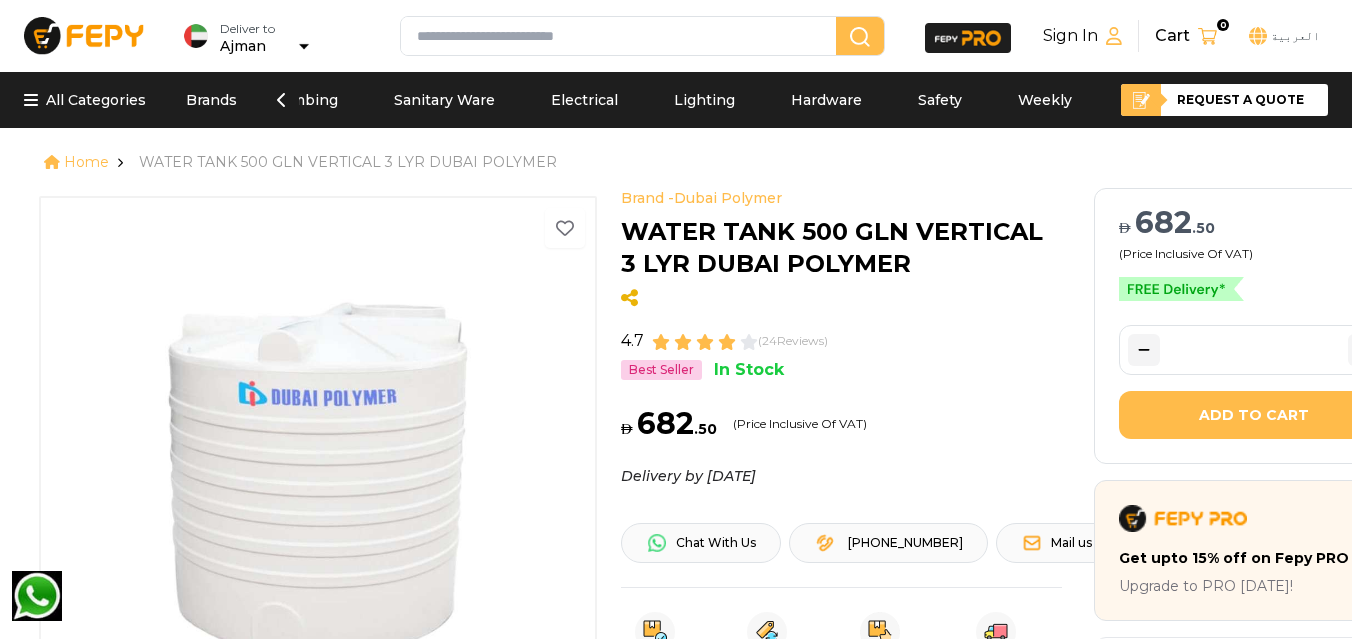 click on "Hardware" at bounding box center [826, 100] 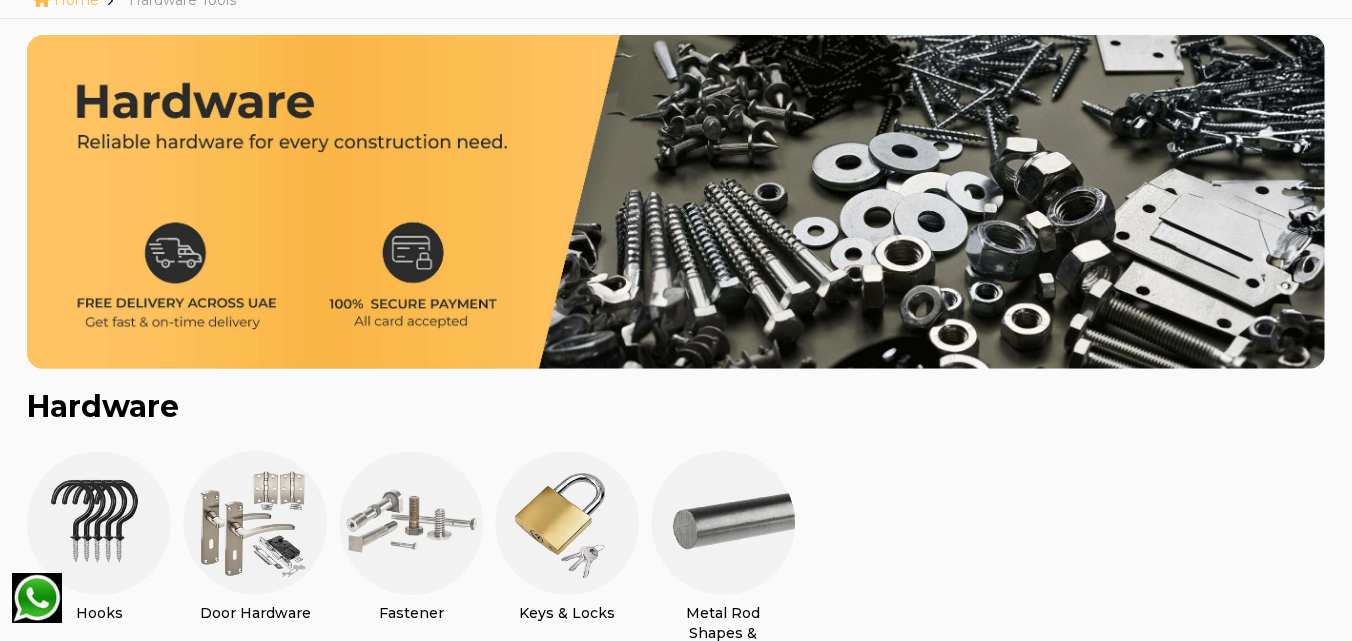 scroll, scrollTop: 0, scrollLeft: 0, axis: both 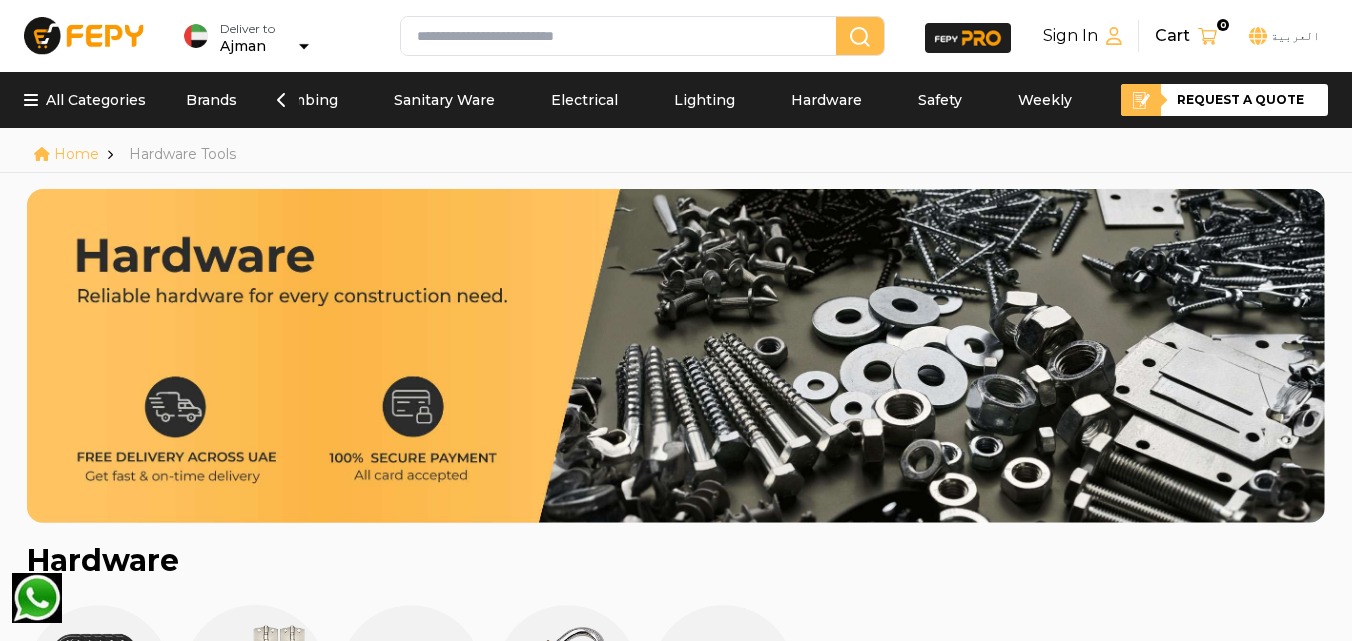 click on "Weekly Deals" at bounding box center (1067, 100) 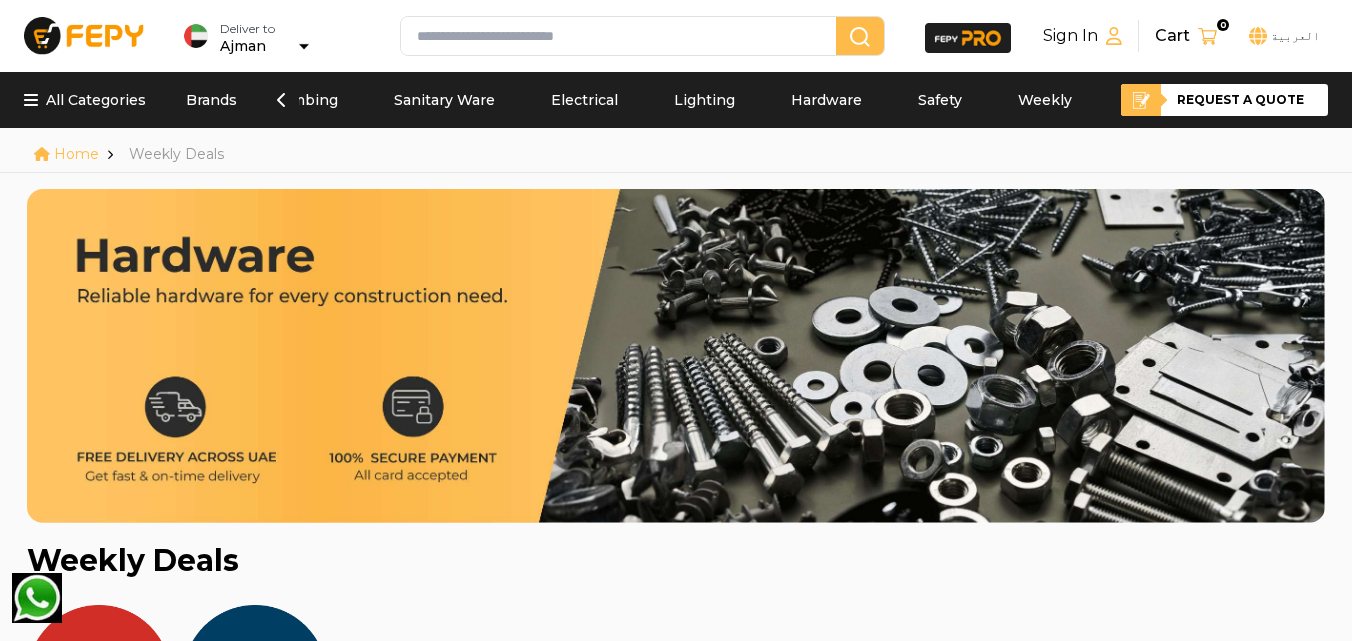 click on "Lighting" at bounding box center (704, 100) 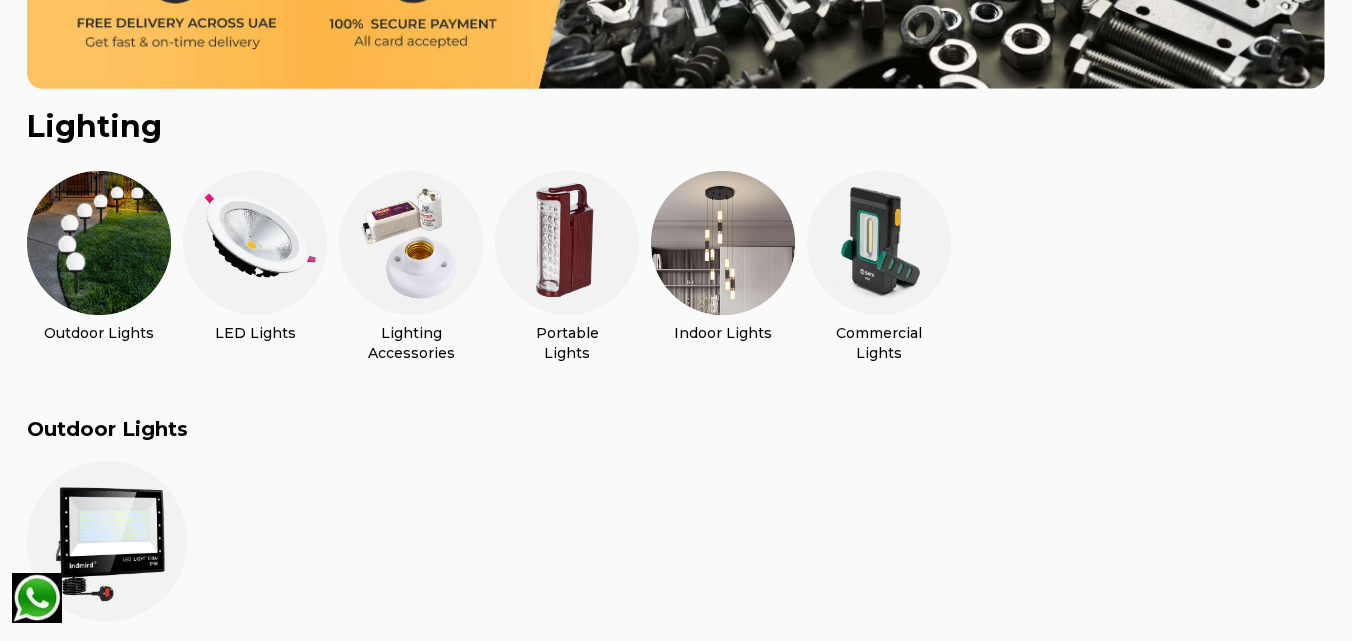 scroll, scrollTop: 0, scrollLeft: 0, axis: both 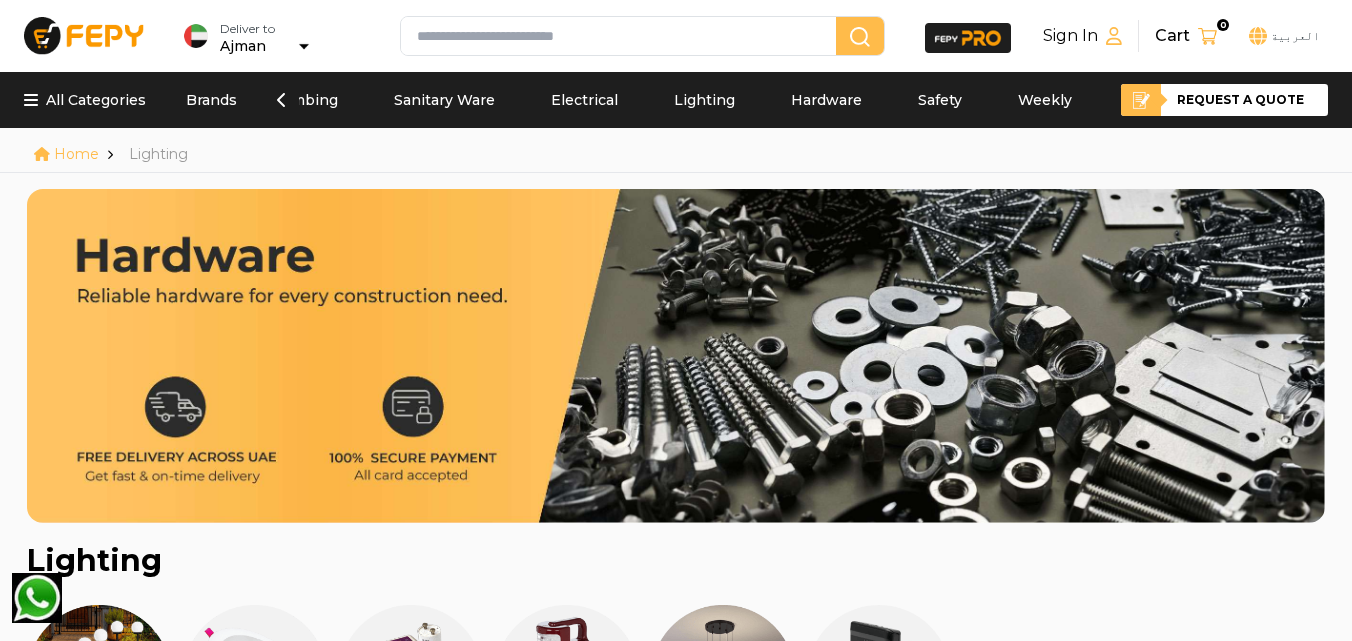 click on "Electrical" at bounding box center [612, 100] 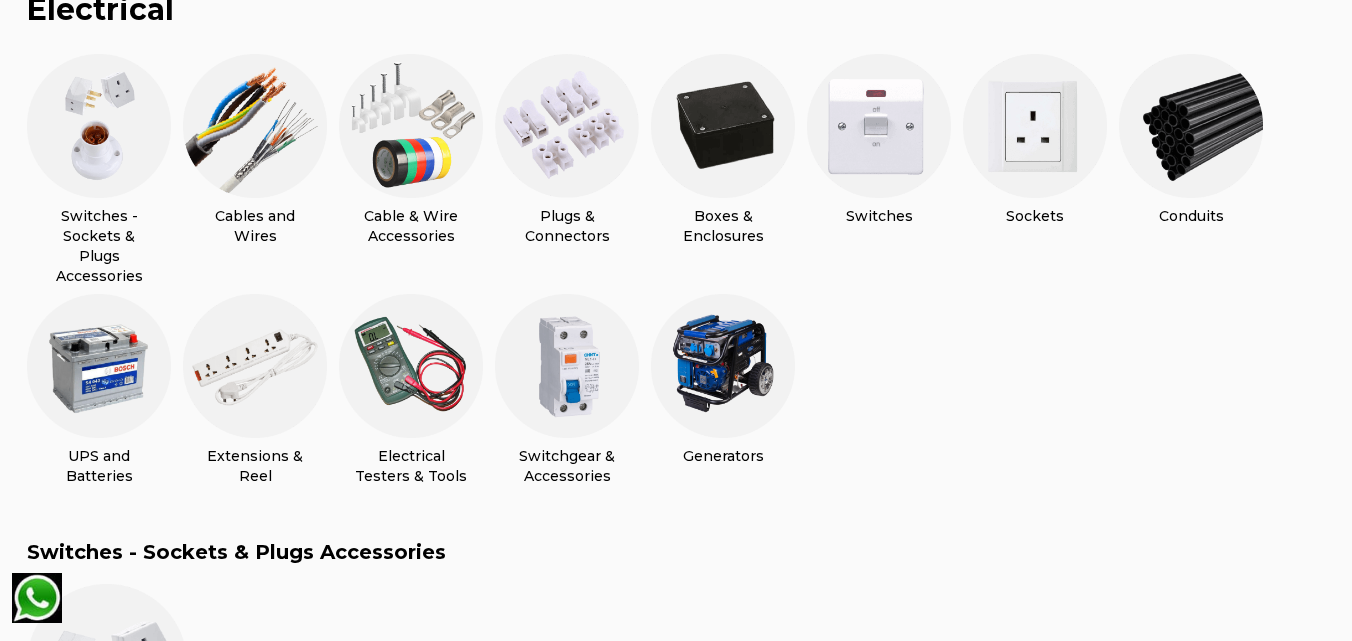 scroll, scrollTop: 600, scrollLeft: 0, axis: vertical 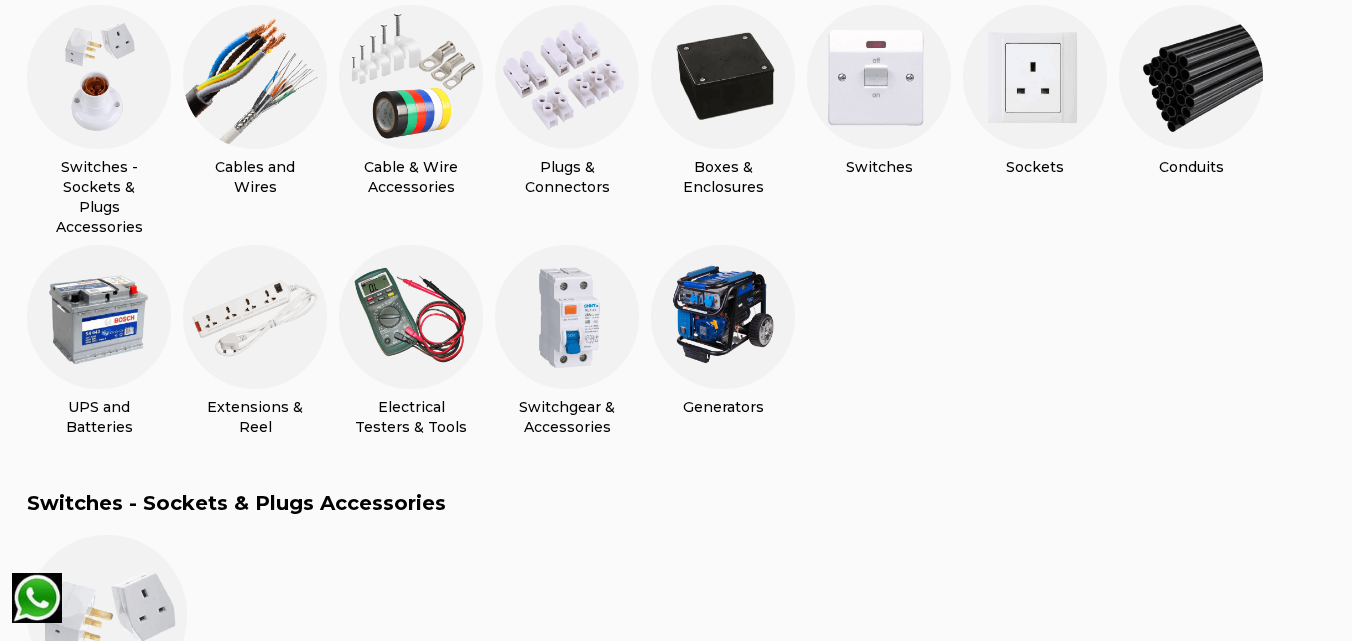 click at bounding box center (99, 317) 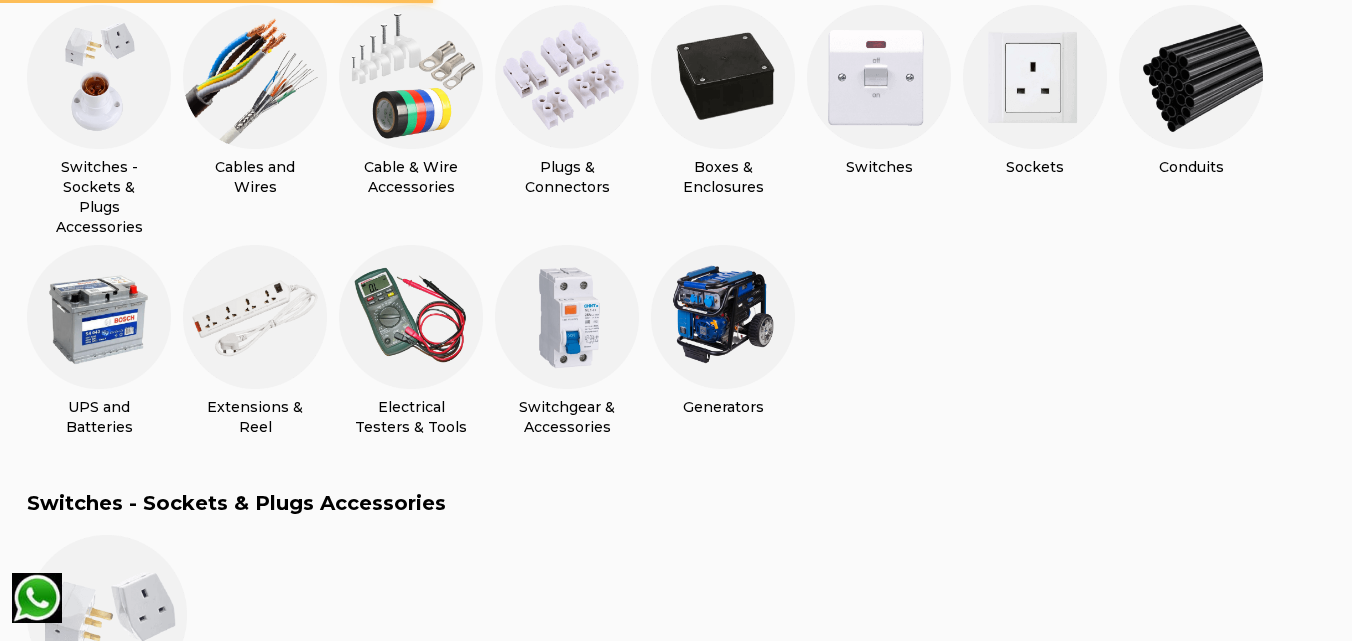 scroll, scrollTop: 0, scrollLeft: 0, axis: both 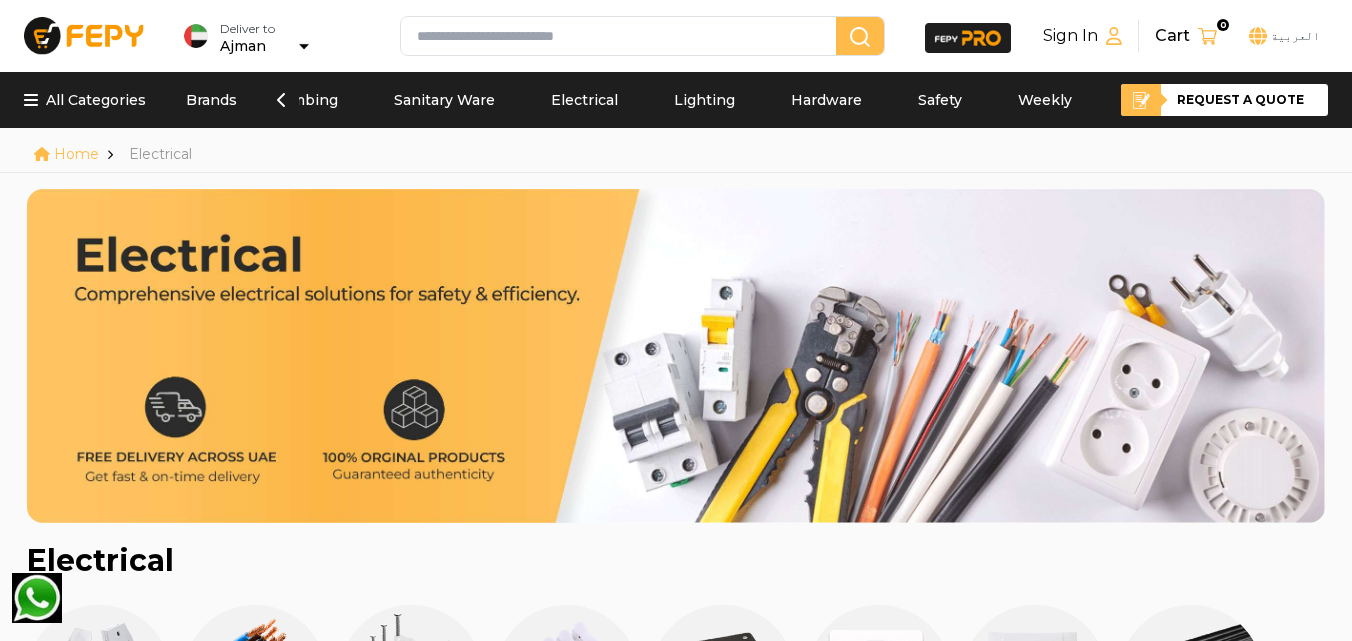 click on "Sanitary Ware" at bounding box center (444, 100) 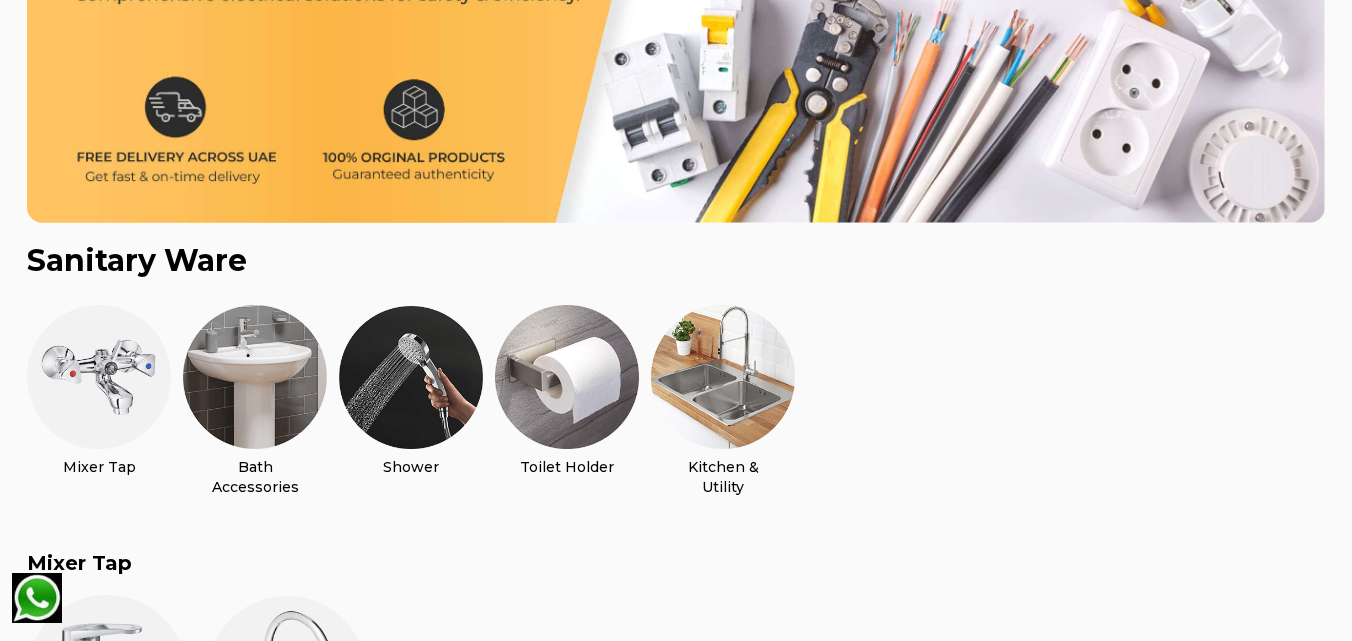 scroll, scrollTop: 0, scrollLeft: 0, axis: both 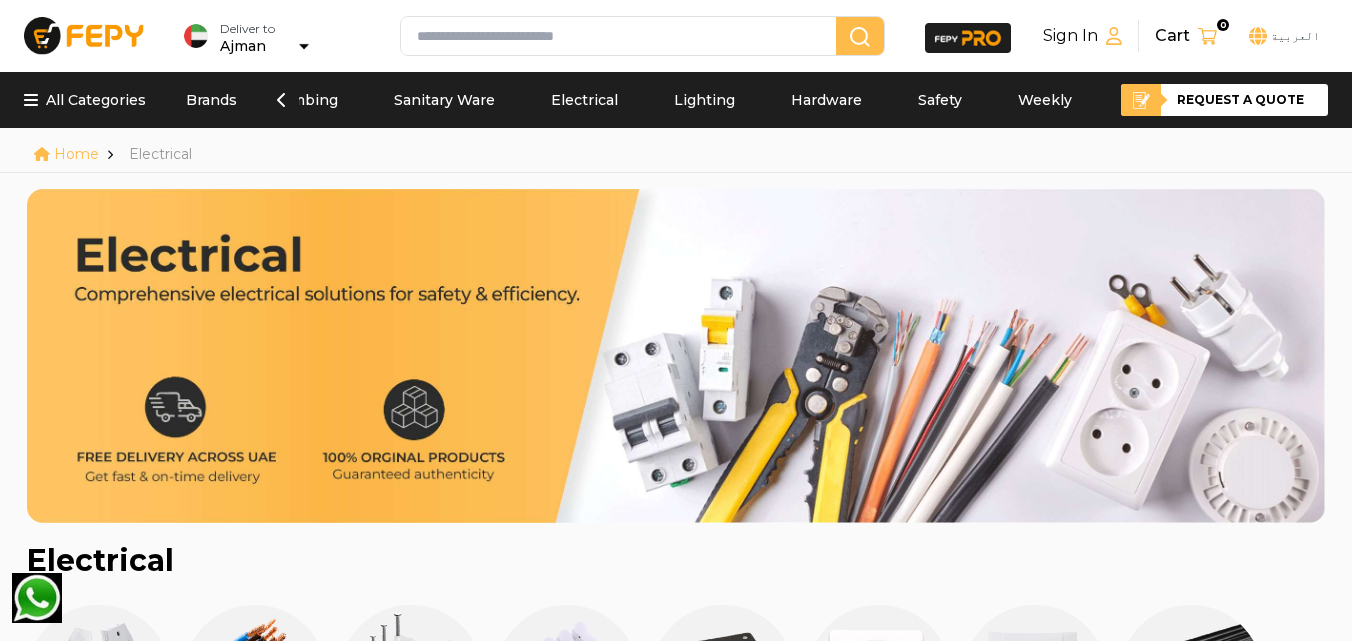 click 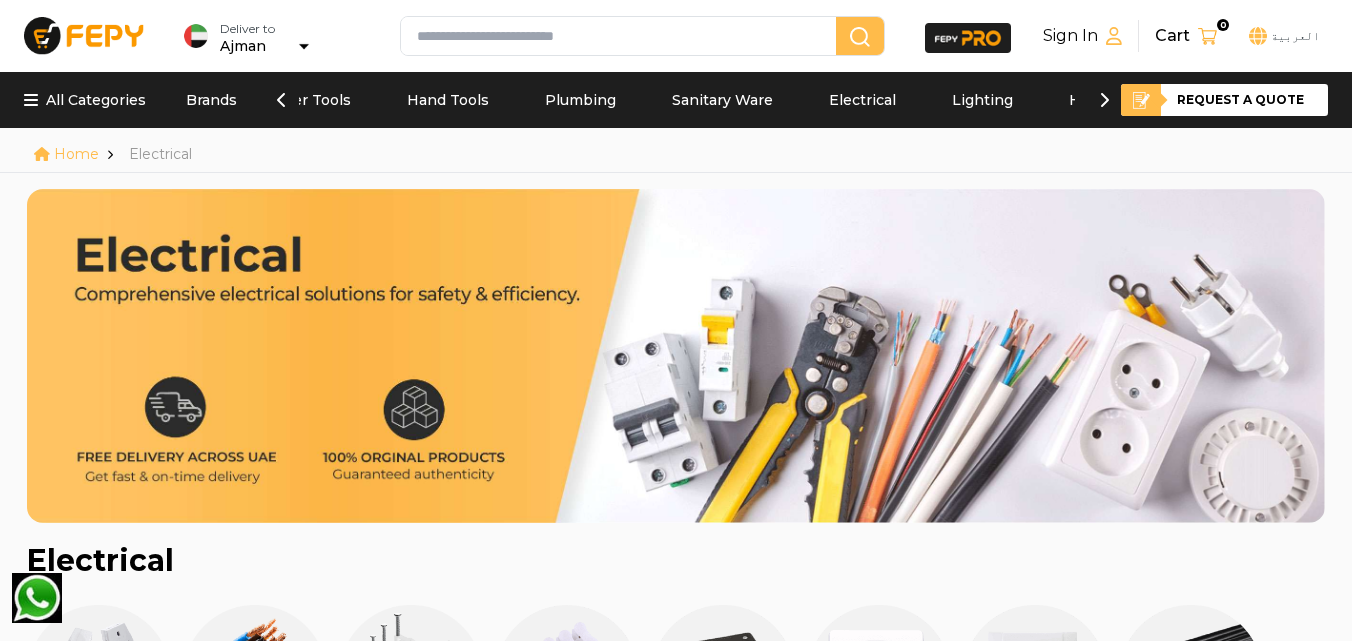 scroll, scrollTop: 0, scrollLeft: 677, axis: horizontal 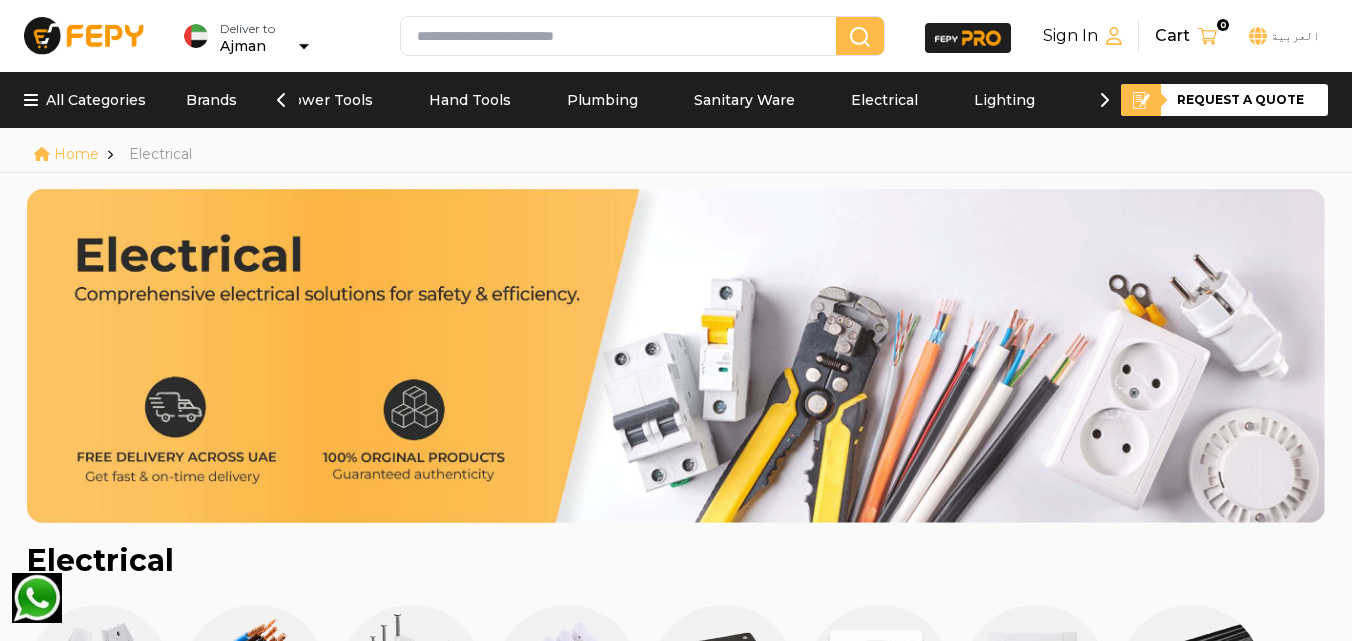 click 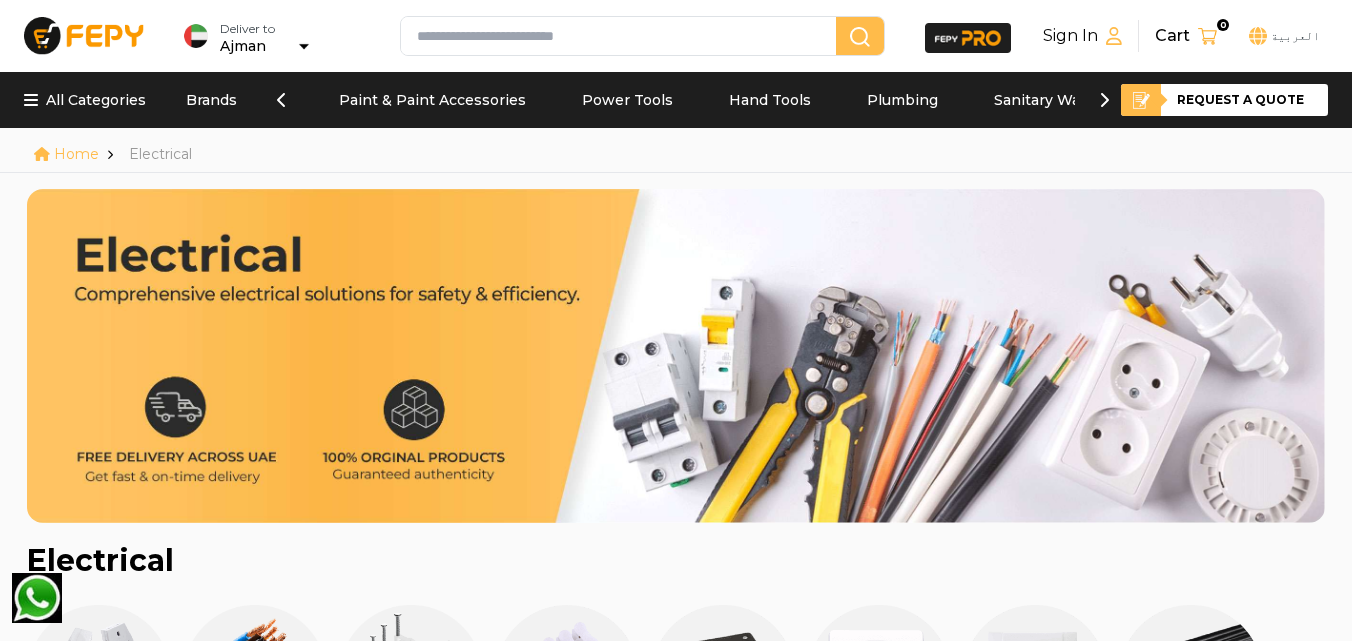 click 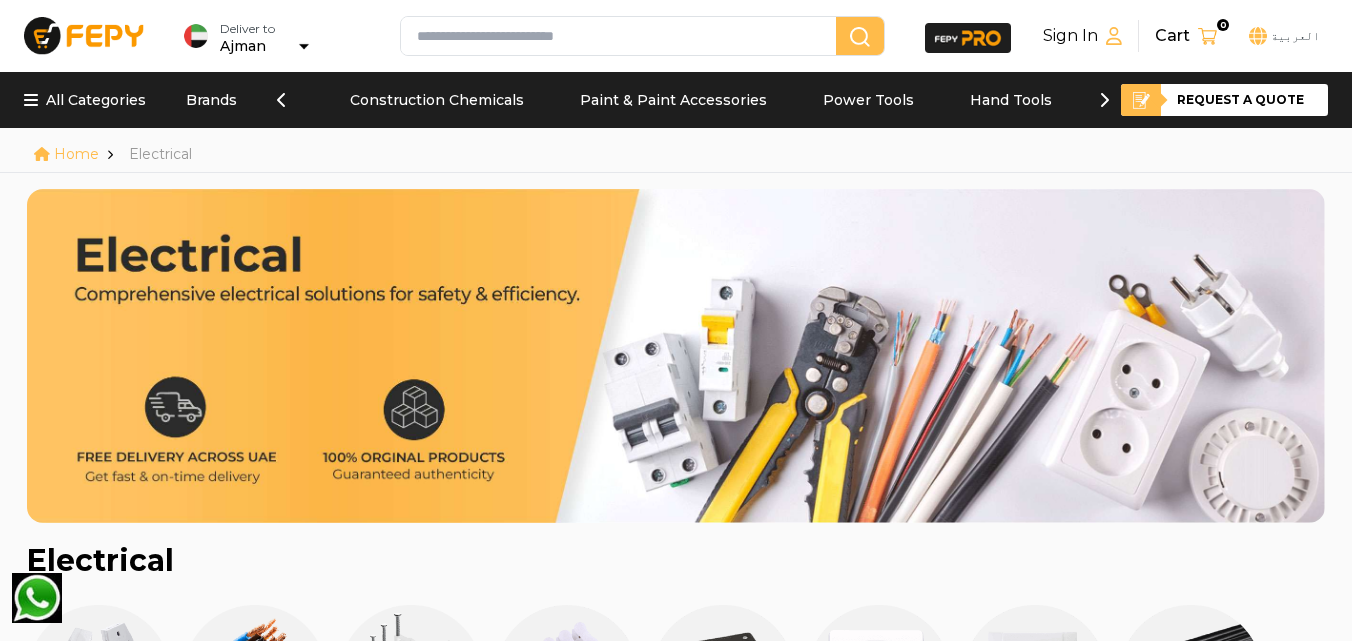 scroll, scrollTop: 0, scrollLeft: 77, axis: horizontal 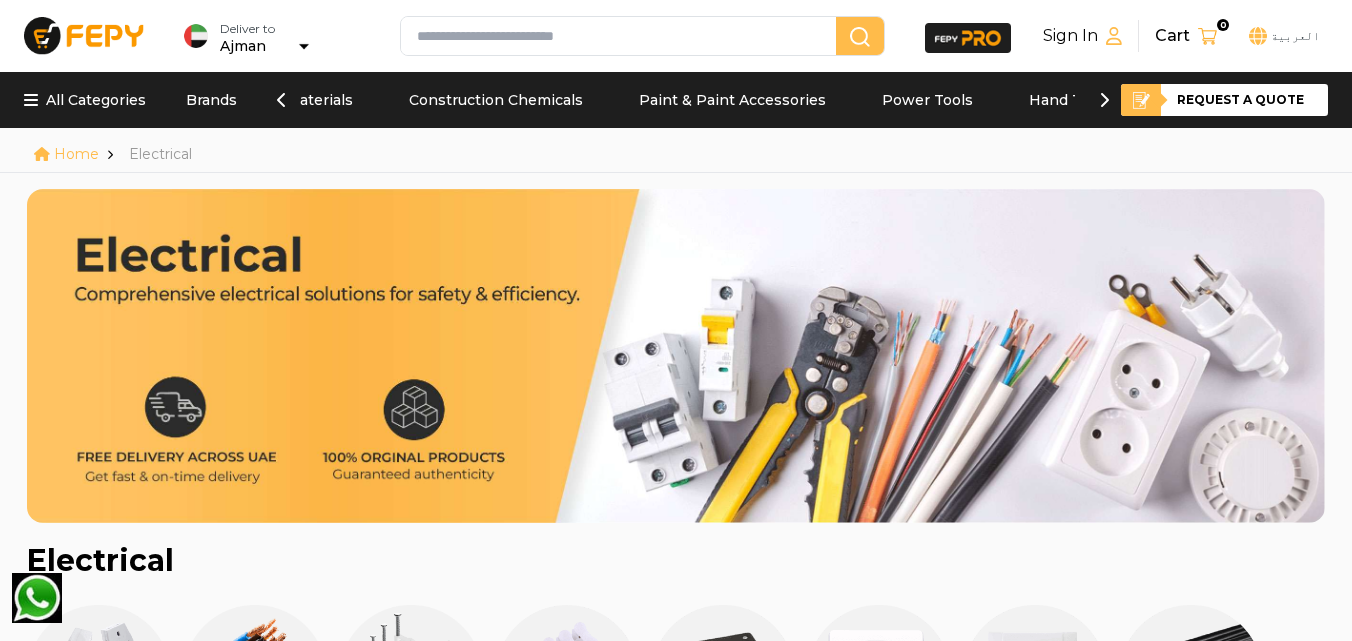 click 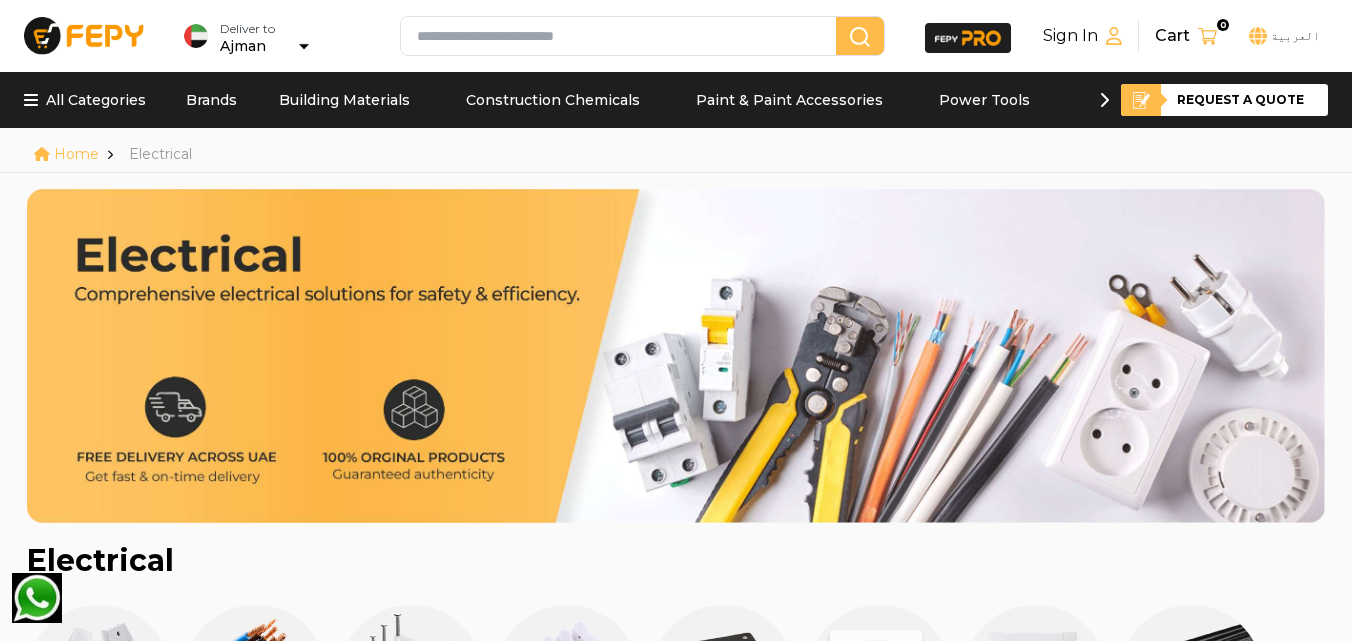 click on "Building Materials Construction Chemicals Paint & Paint Accessories Power Tools Hand Tools Plumbing Sanitary Ware Electrical Lighting Hardware Safety Weekly Deals" at bounding box center (676, 100) 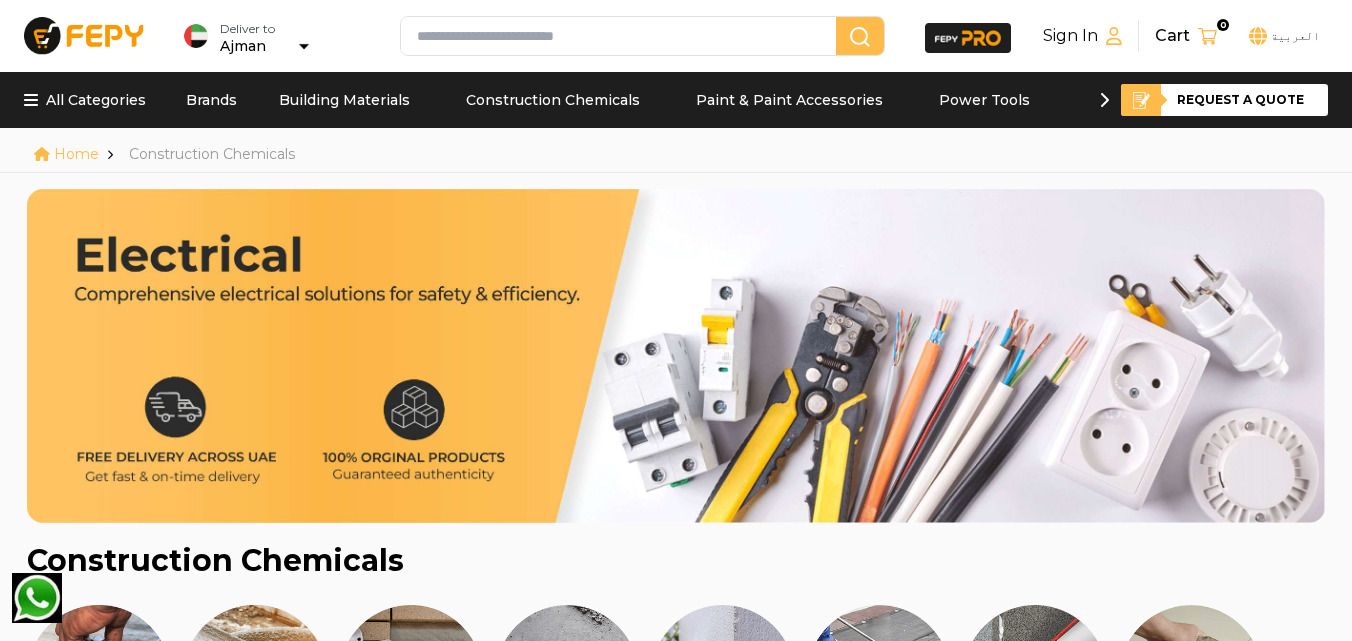 click on "Paint & Paint Accessories" at bounding box center [789, 100] 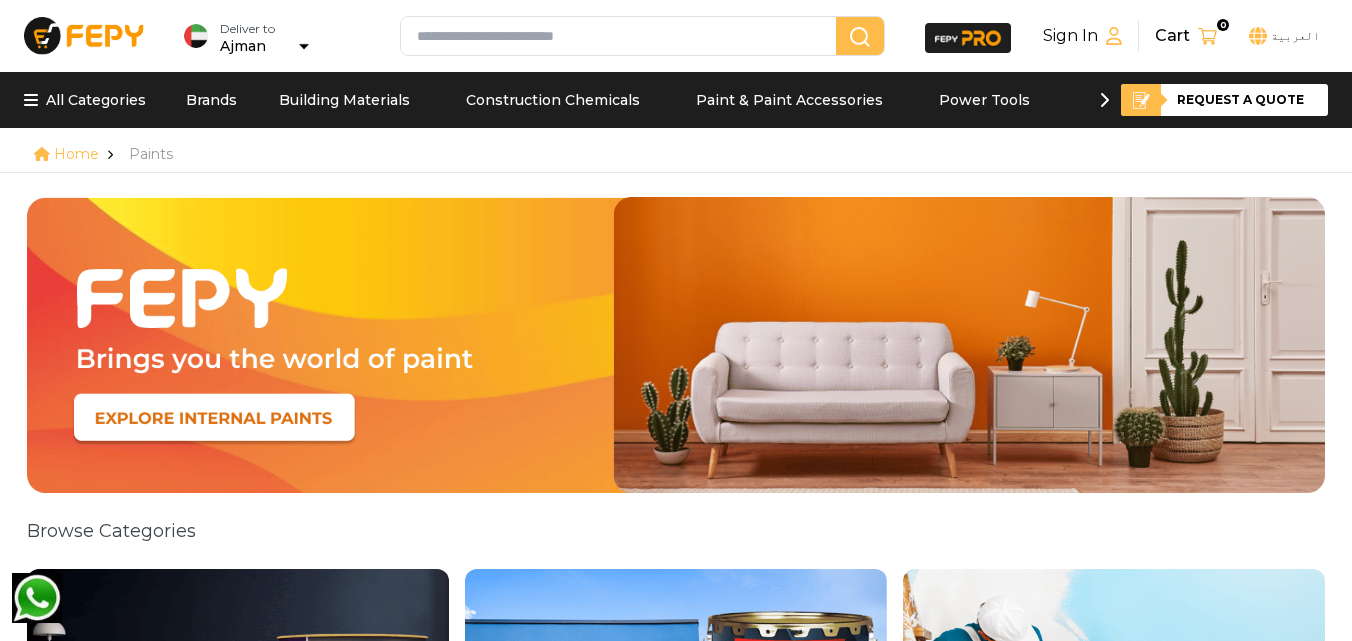 click on "Power Tools" at bounding box center (984, 100) 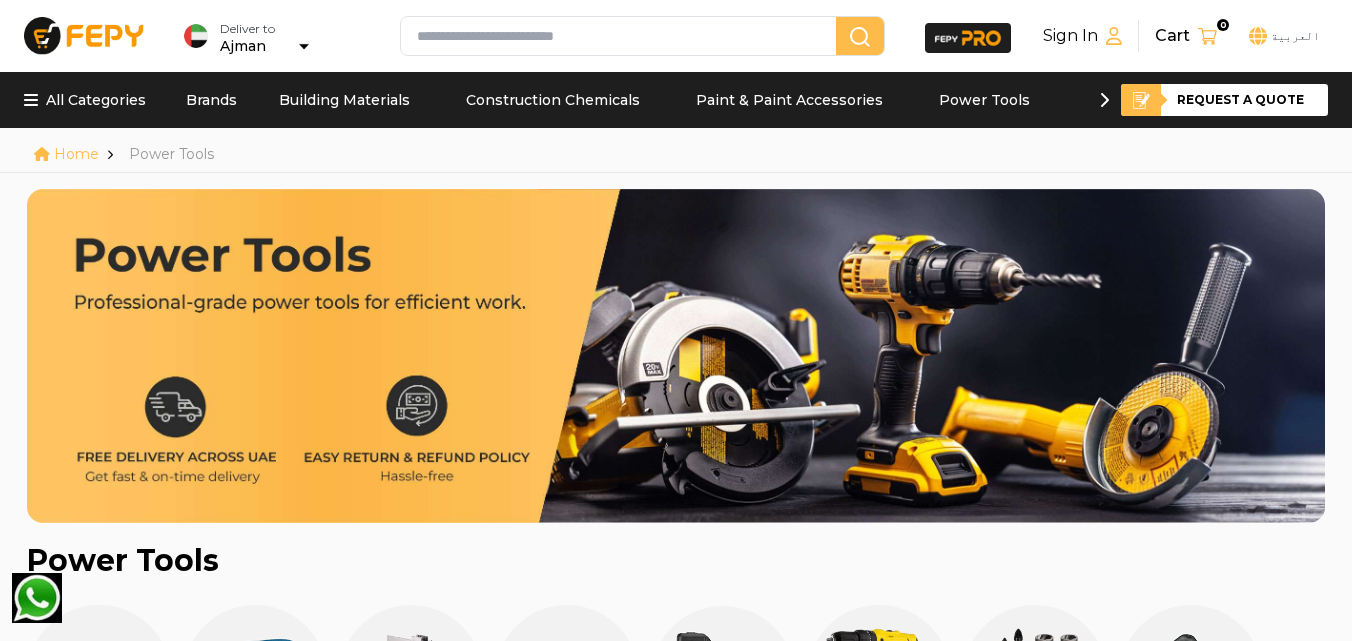 click on "Paint & Paint Accessories" at bounding box center (789, 100) 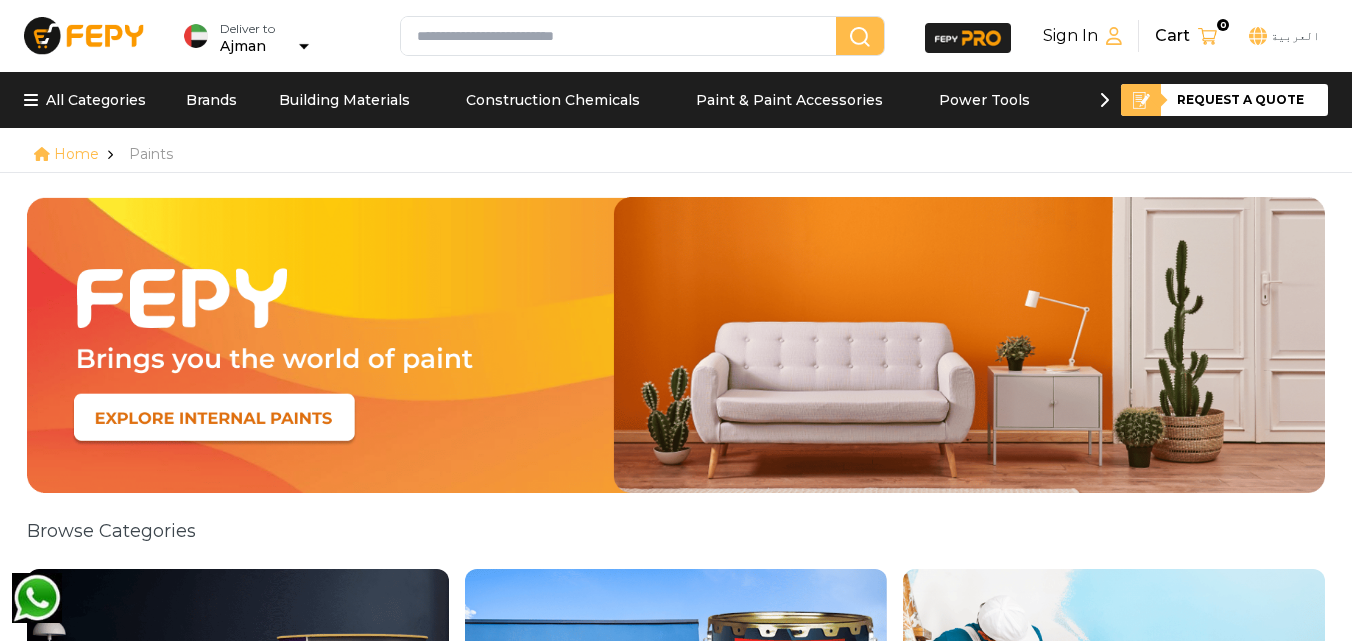 click on "Construction Chemicals" at bounding box center (553, 100) 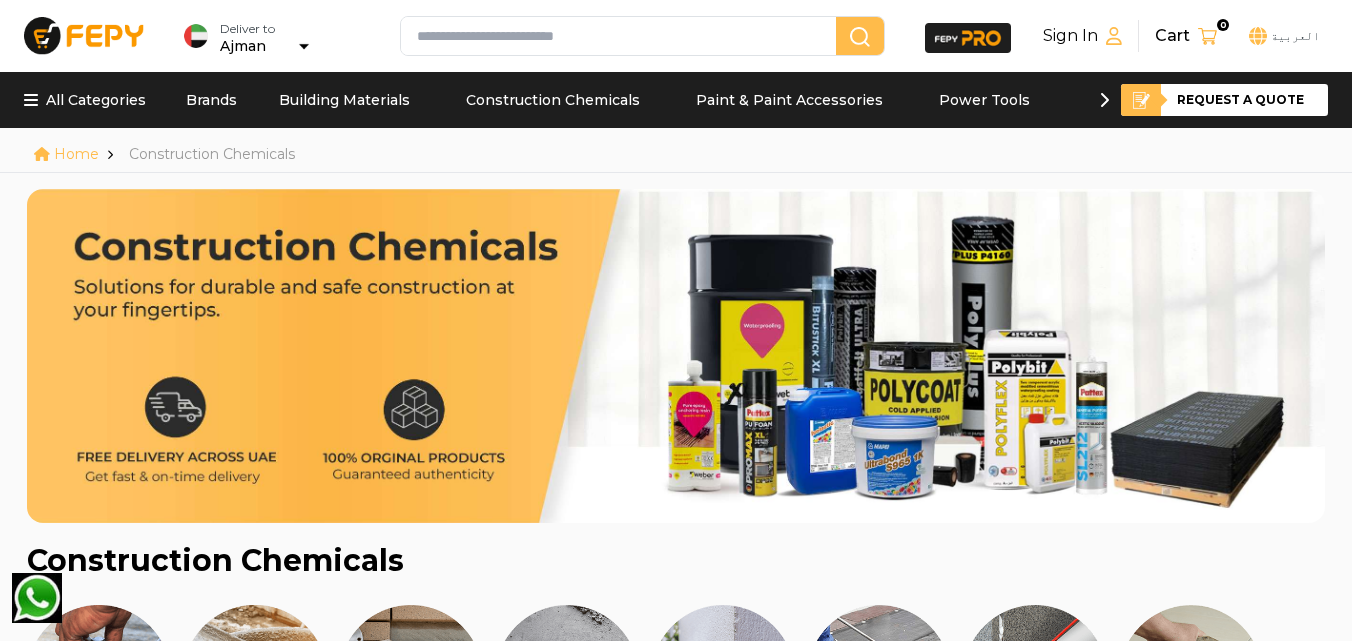 click on "Paint & Paint Accessories" at bounding box center [789, 100] 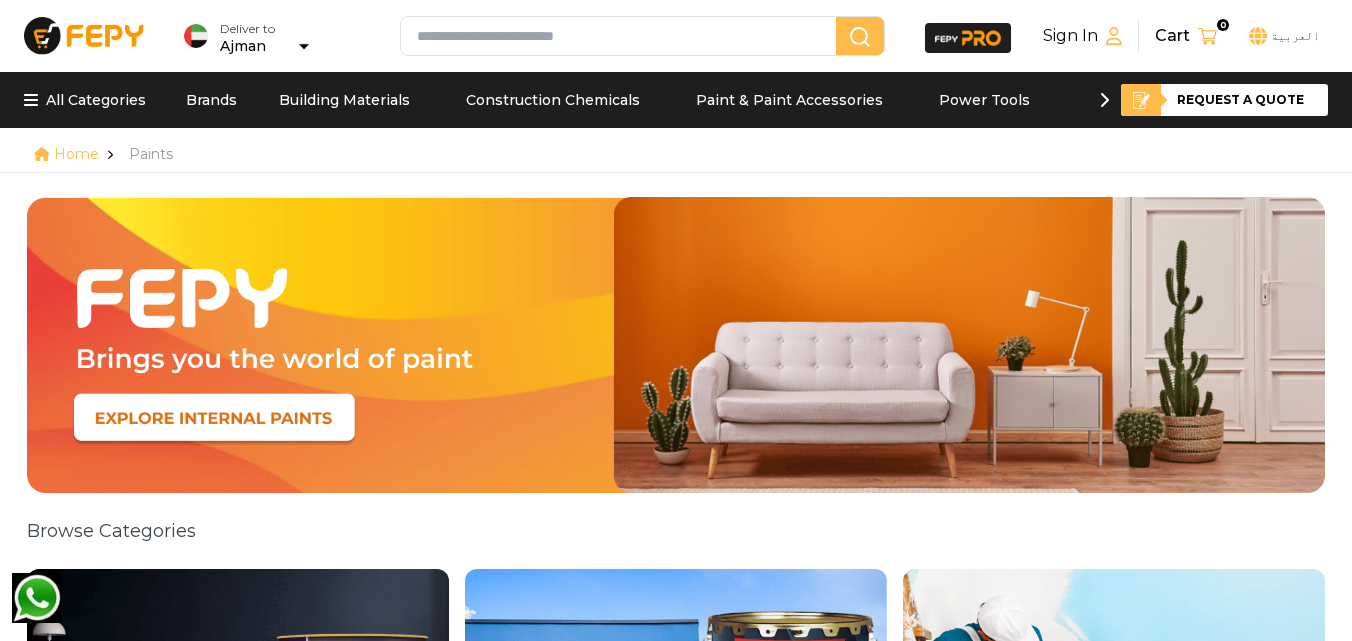 click on "Request a quote" at bounding box center [1209, 100] 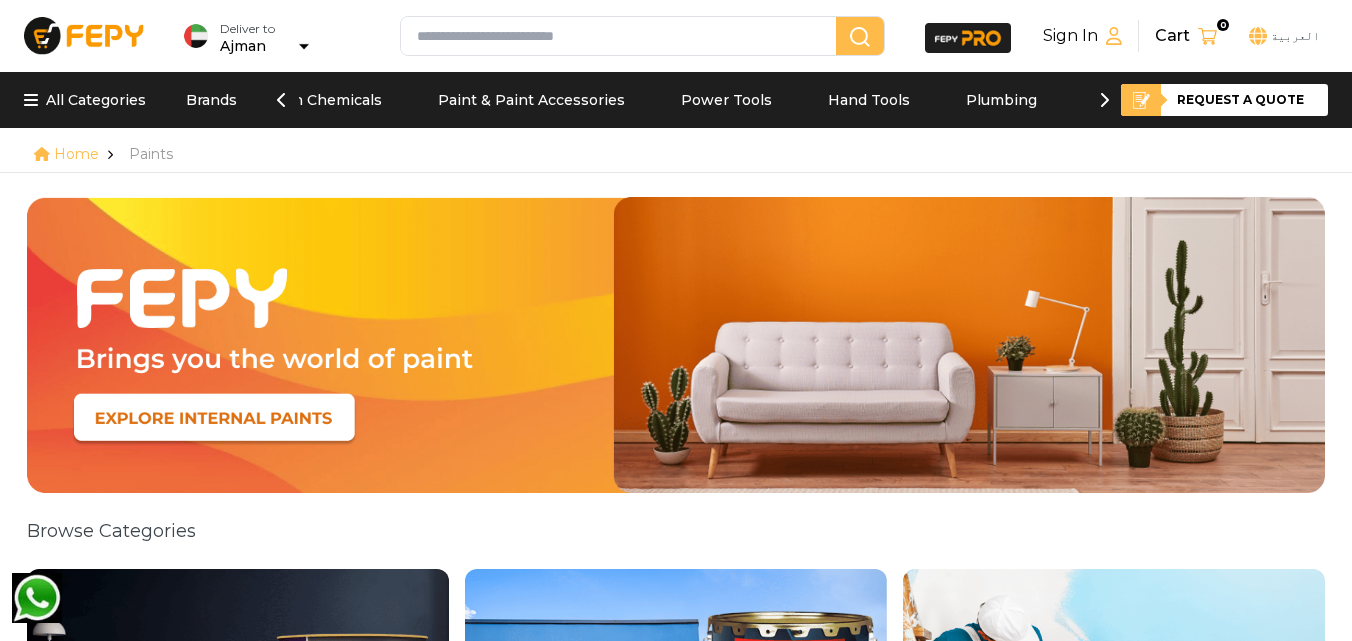 scroll, scrollTop: 0, scrollLeft: 300, axis: horizontal 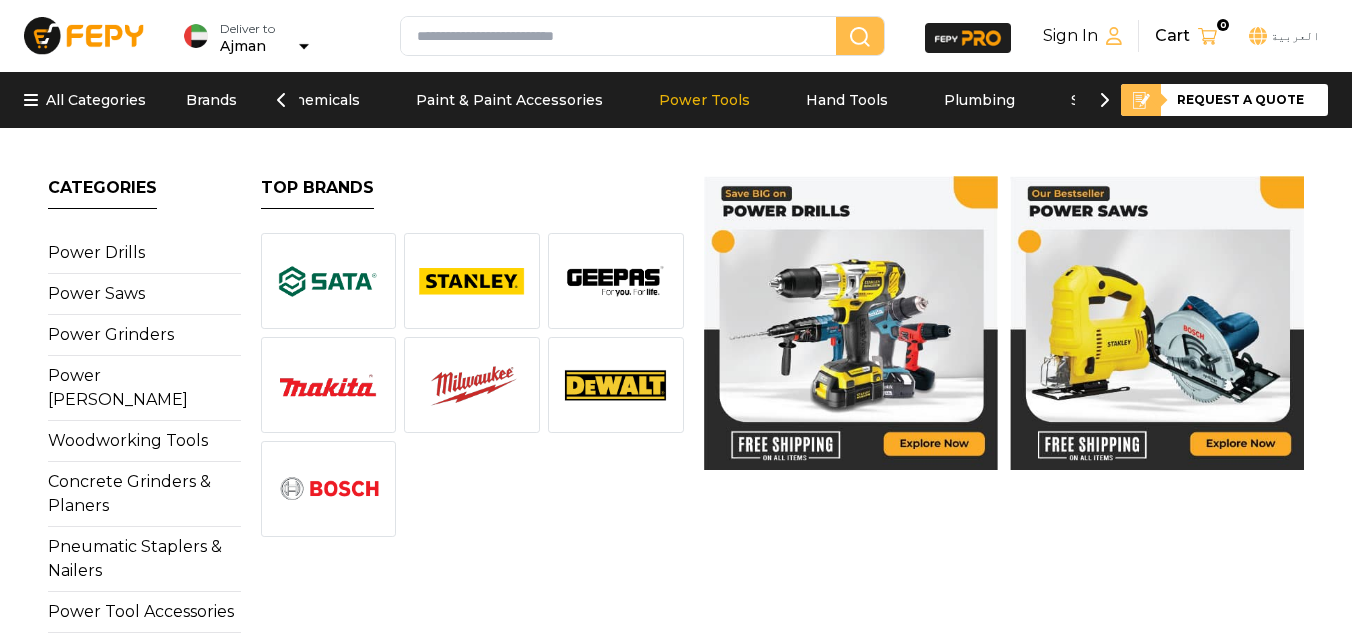click on "Power Tools" at bounding box center (704, 100) 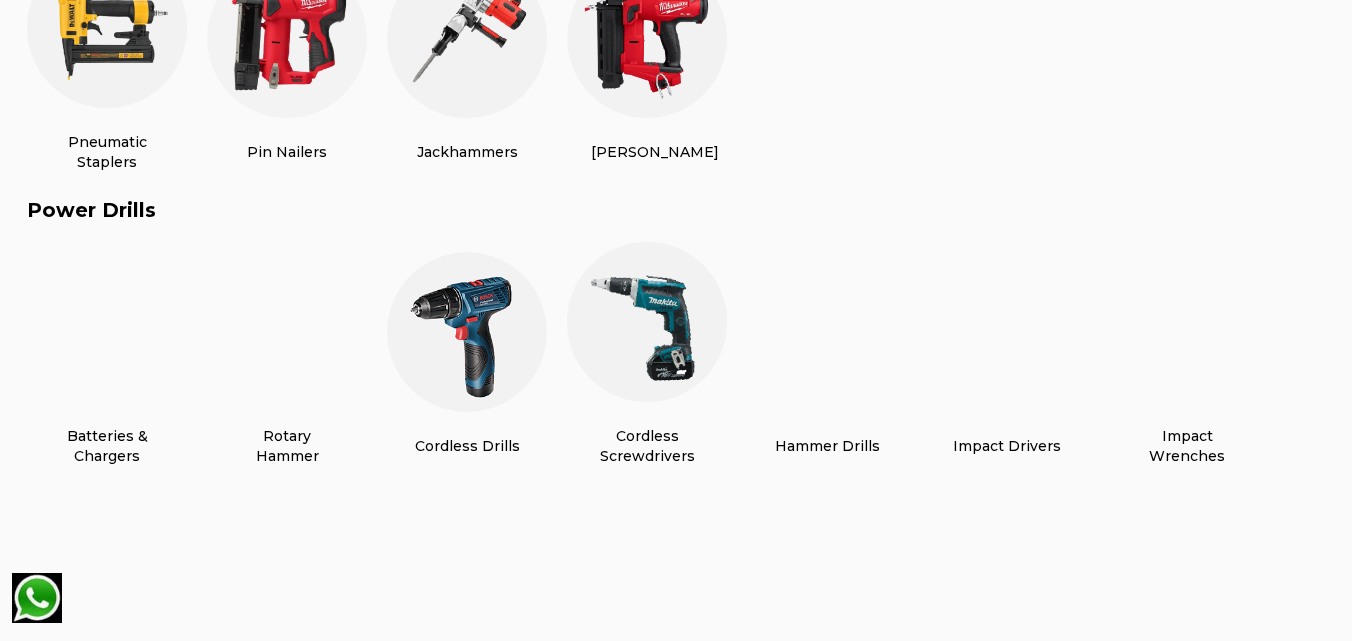 scroll, scrollTop: 2400, scrollLeft: 0, axis: vertical 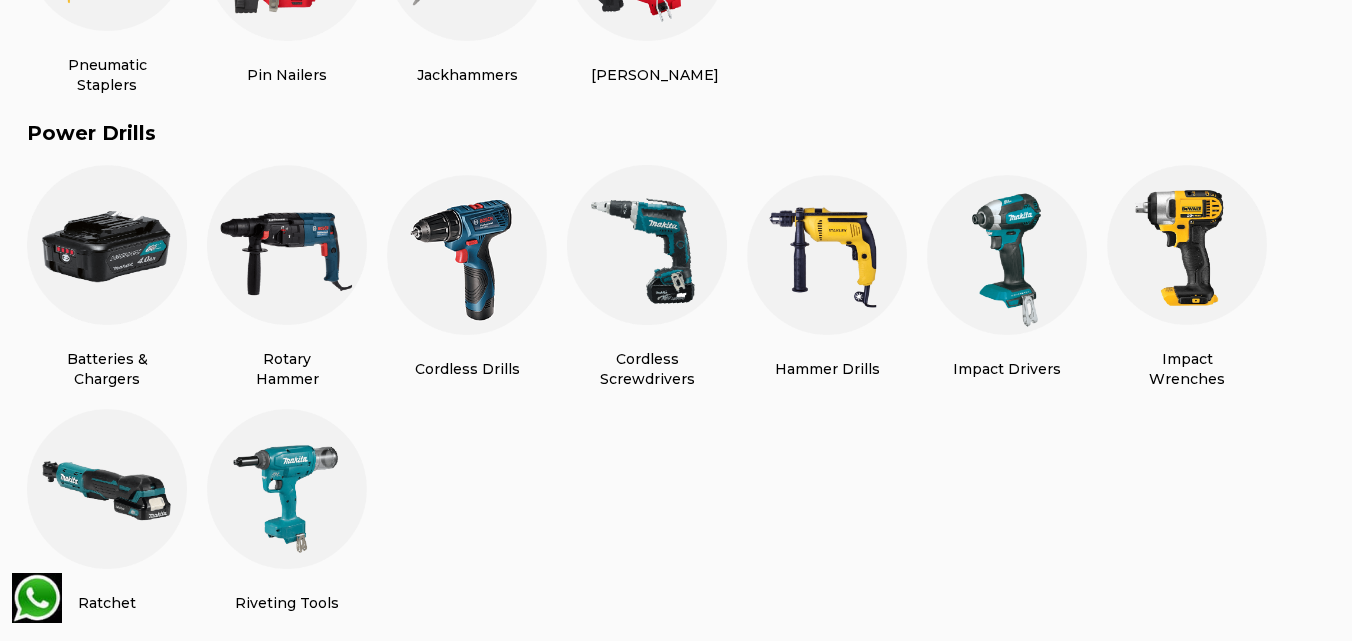 click on "Hammer Drills" at bounding box center [827, 369] 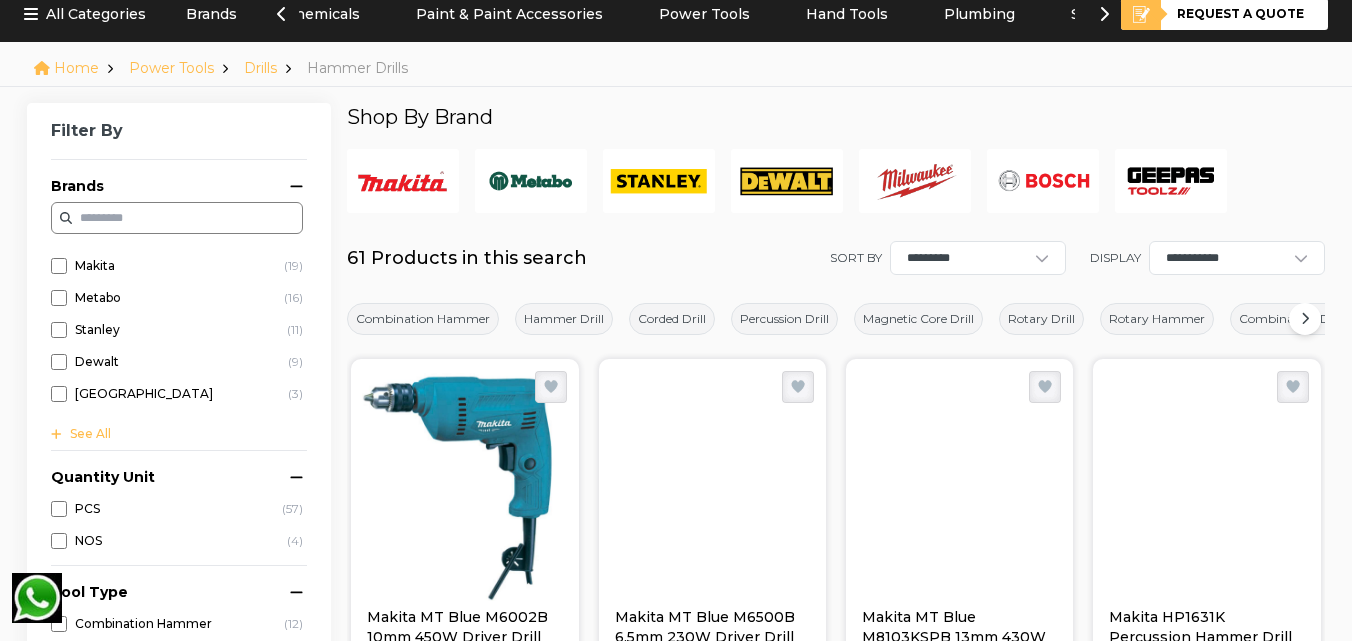 scroll, scrollTop: 0, scrollLeft: 0, axis: both 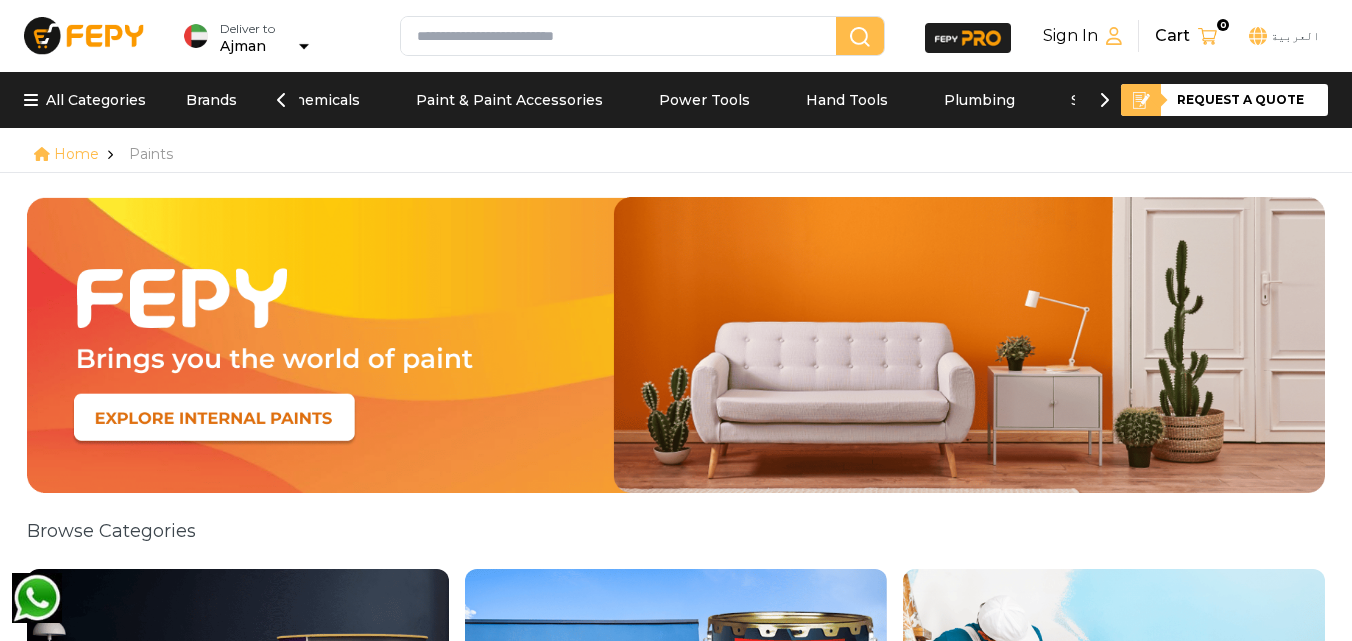 click on "Building Materials Construction Chemicals Paint & Paint Accessories Power Tools Hand Tools Plumbing Sanitary Ware Electrical Lighting Hardware Safety Weekly Deals" at bounding box center (676, 100) 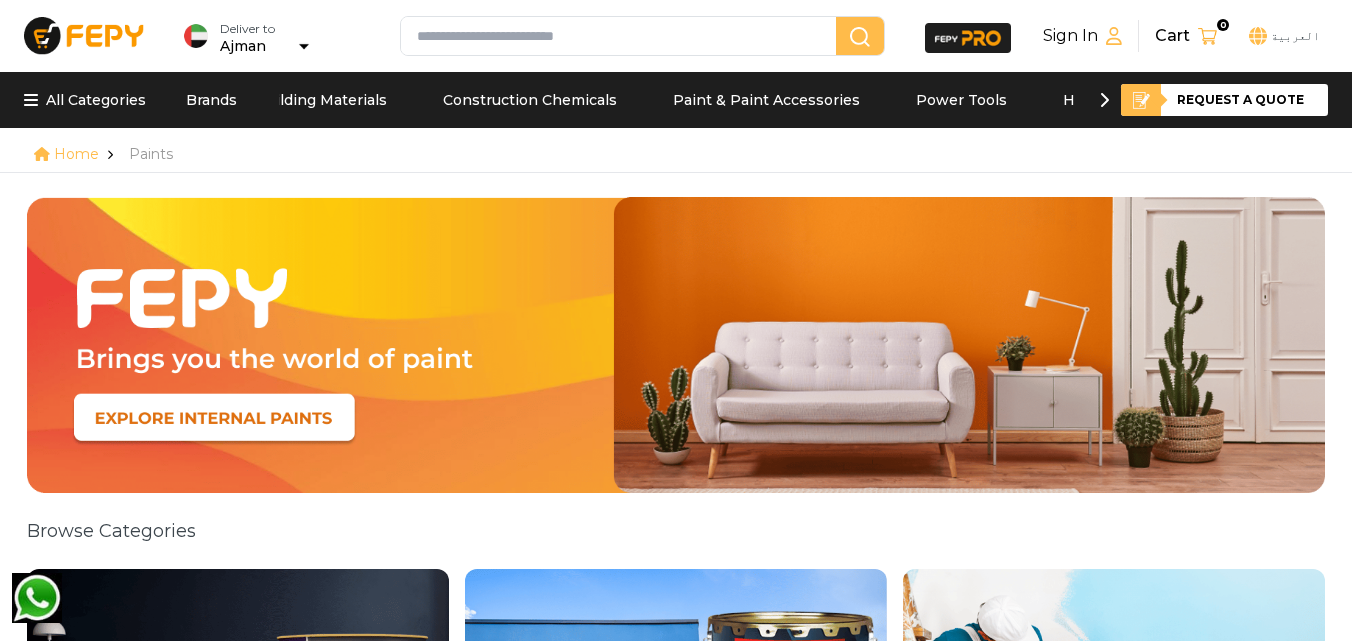 scroll, scrollTop: 0, scrollLeft: 0, axis: both 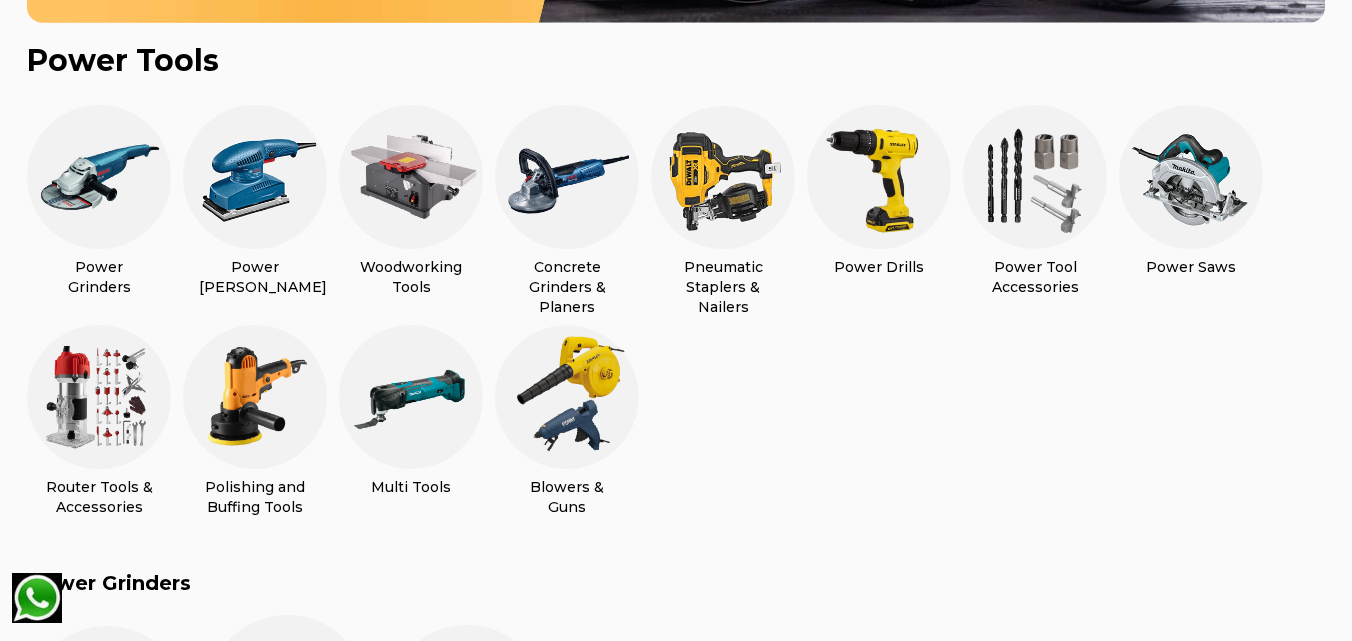 click at bounding box center [255, 177] 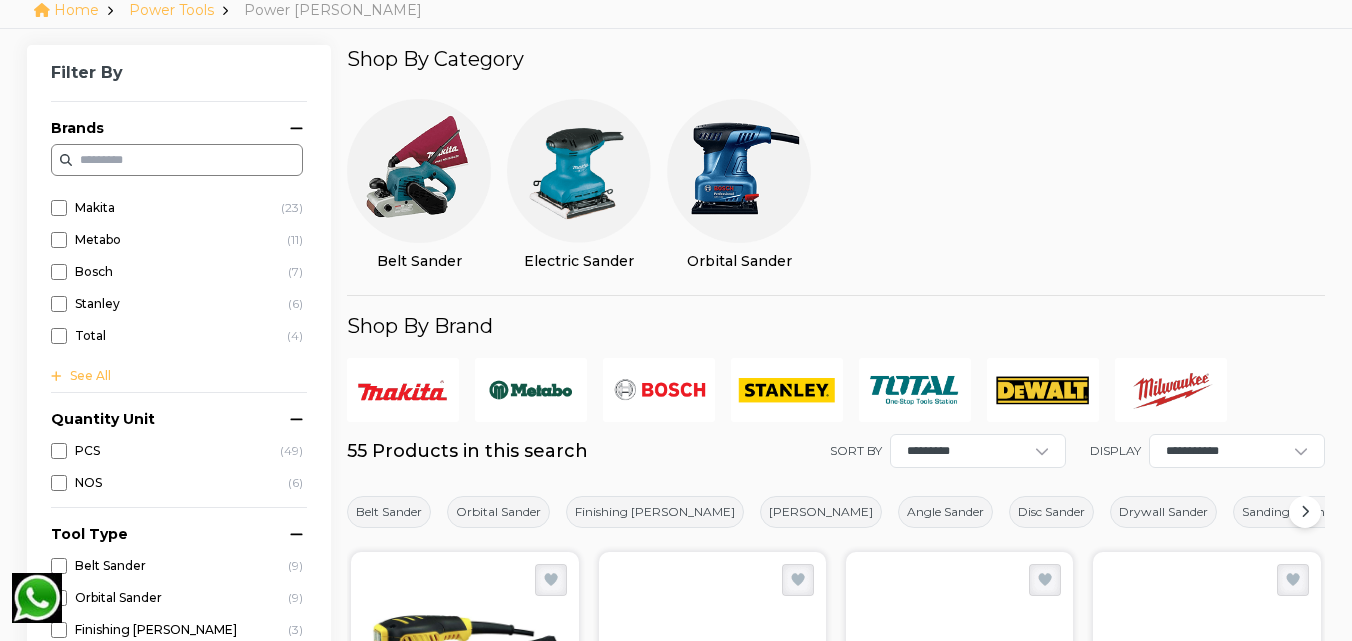 scroll, scrollTop: 0, scrollLeft: 0, axis: both 